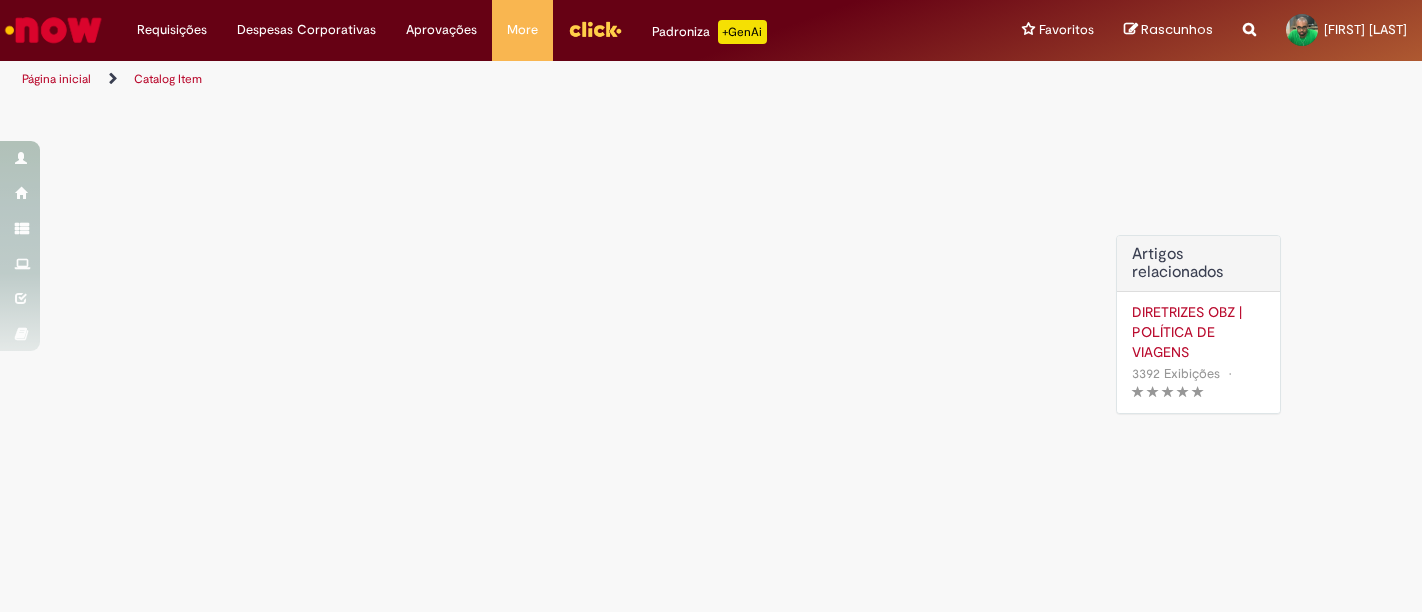 scroll, scrollTop: 0, scrollLeft: 0, axis: both 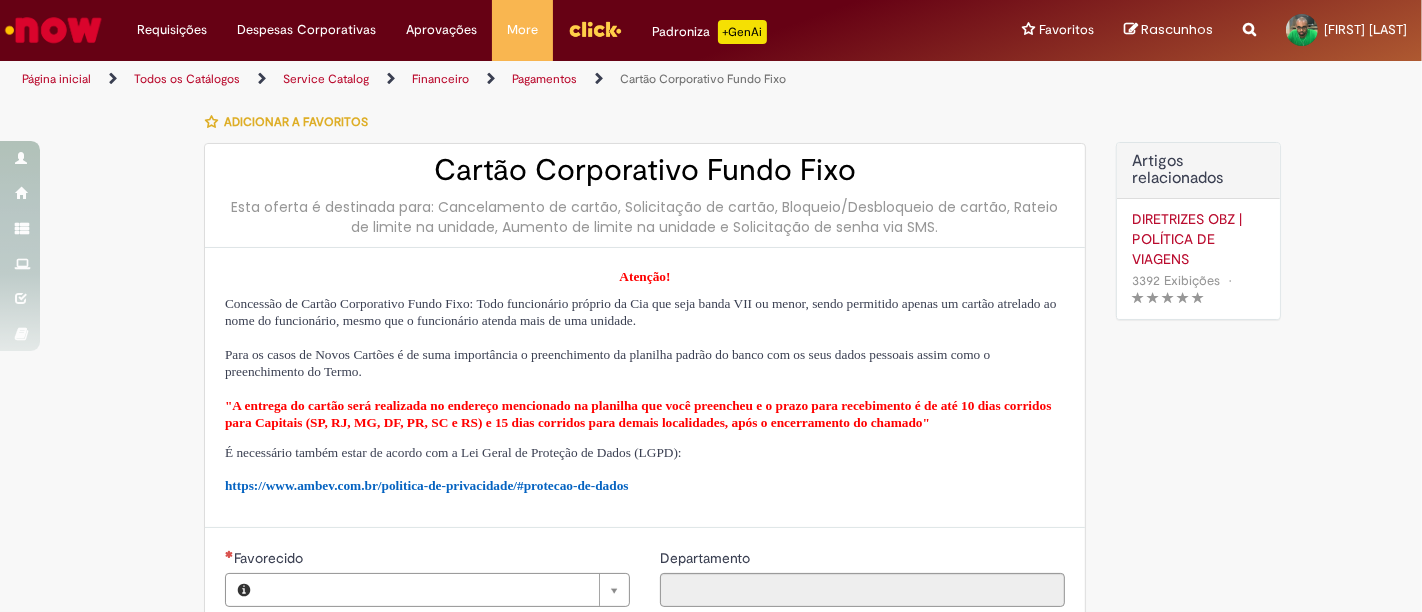 type on "********" 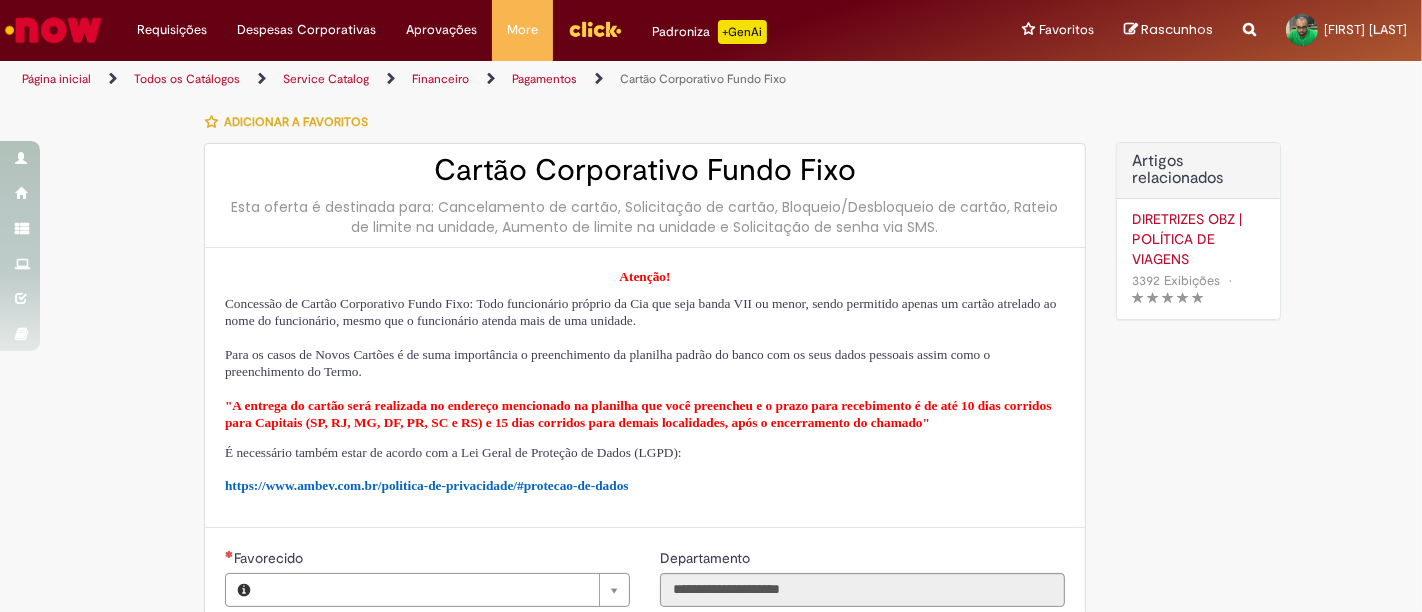 type on "**********" 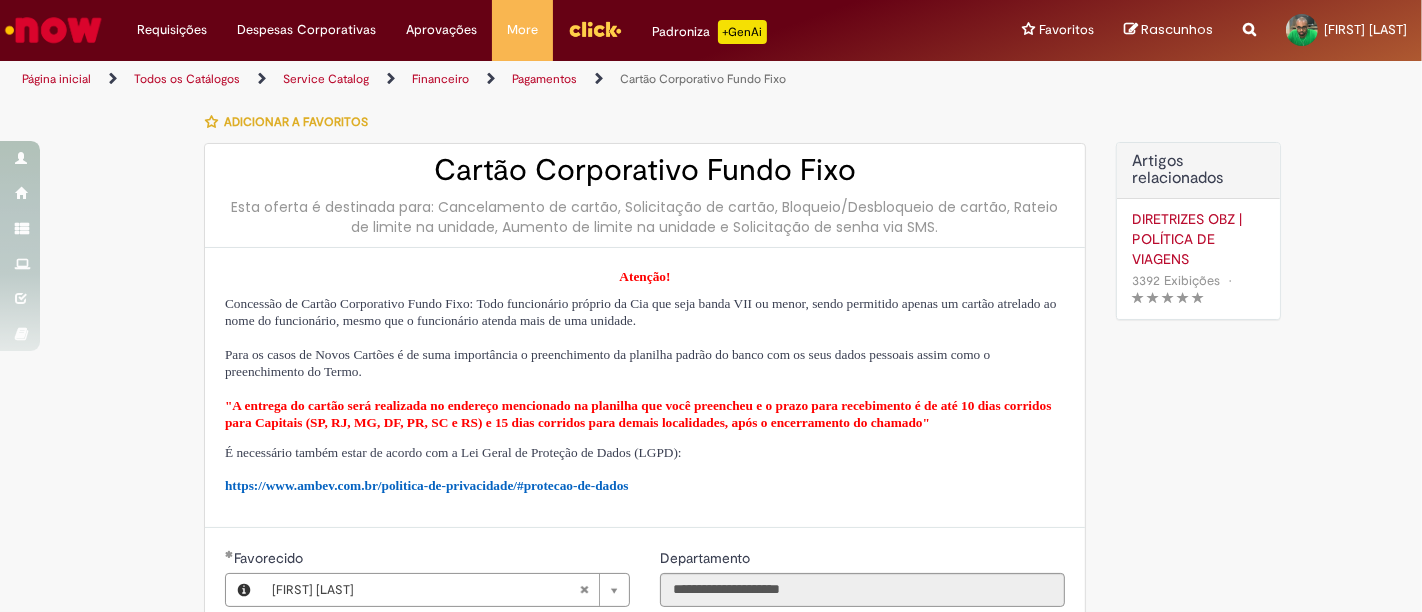 scroll, scrollTop: 111, scrollLeft: 0, axis: vertical 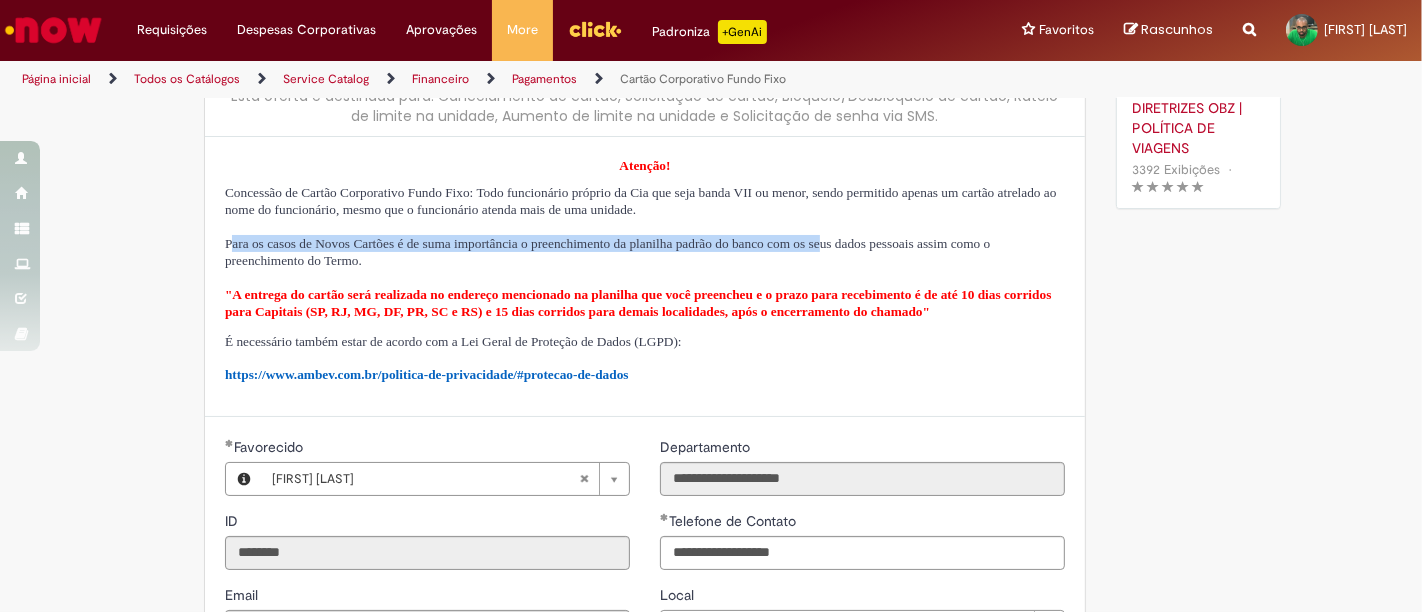 drag, startPoint x: 222, startPoint y: 247, endPoint x: 974, endPoint y: 241, distance: 752.0239 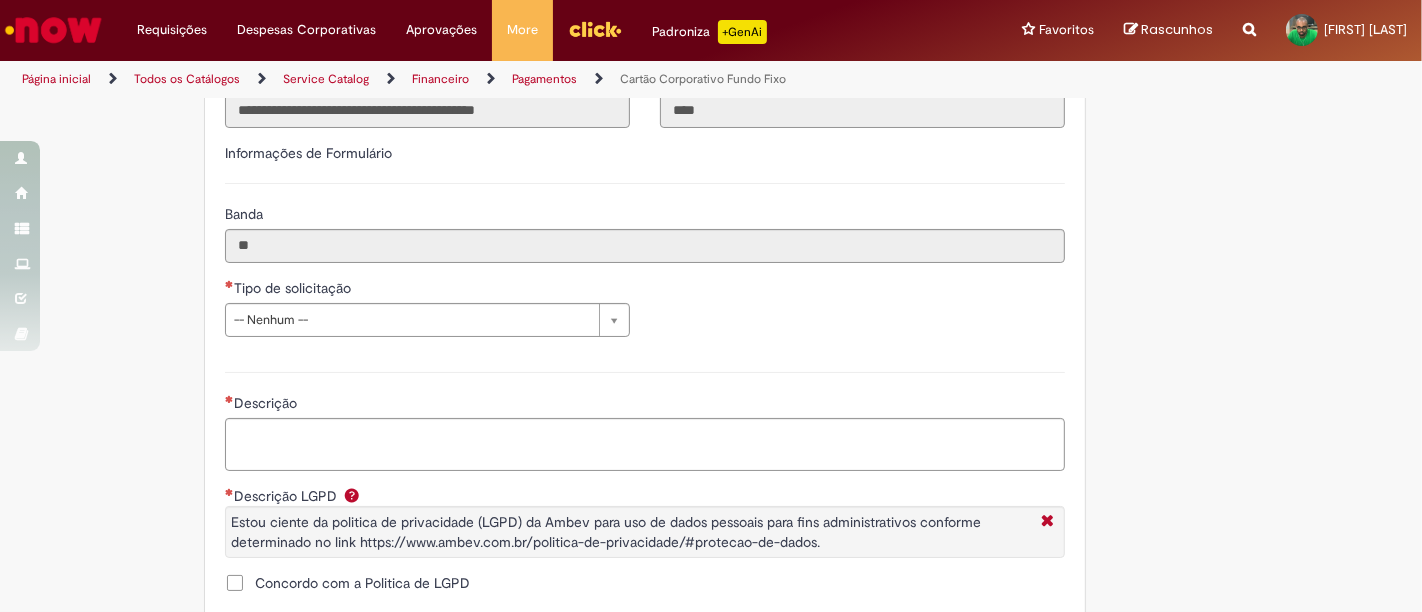 scroll, scrollTop: 666, scrollLeft: 0, axis: vertical 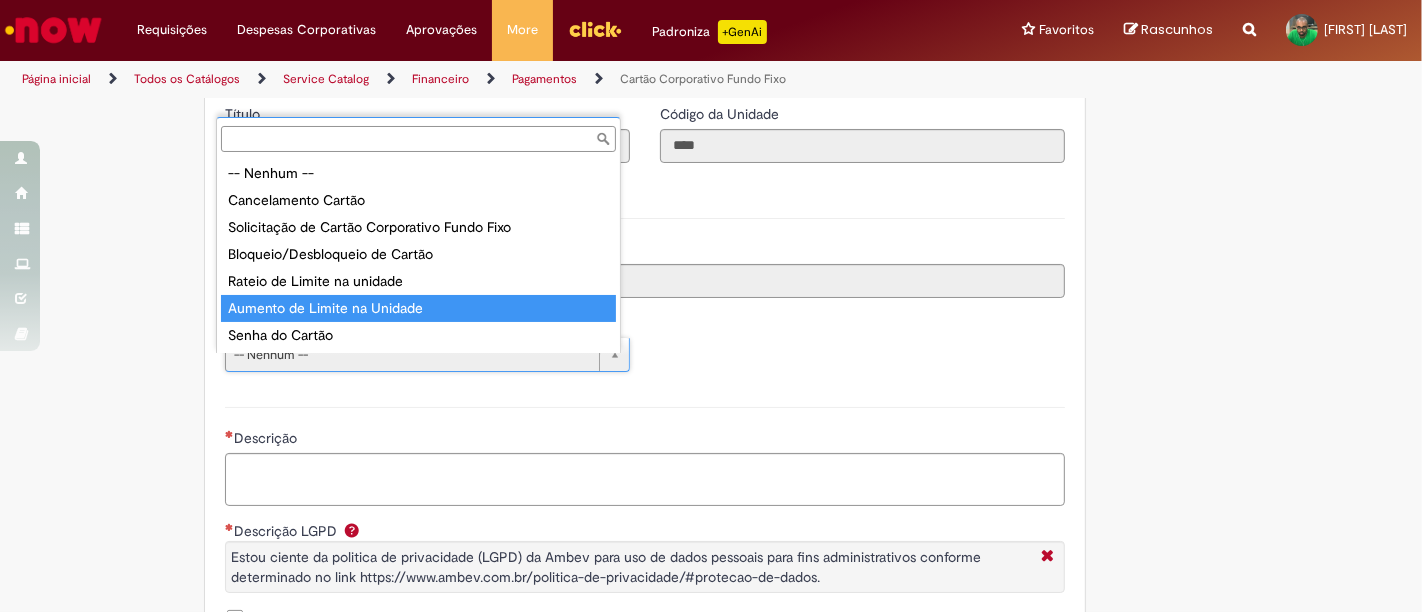 type on "**********" 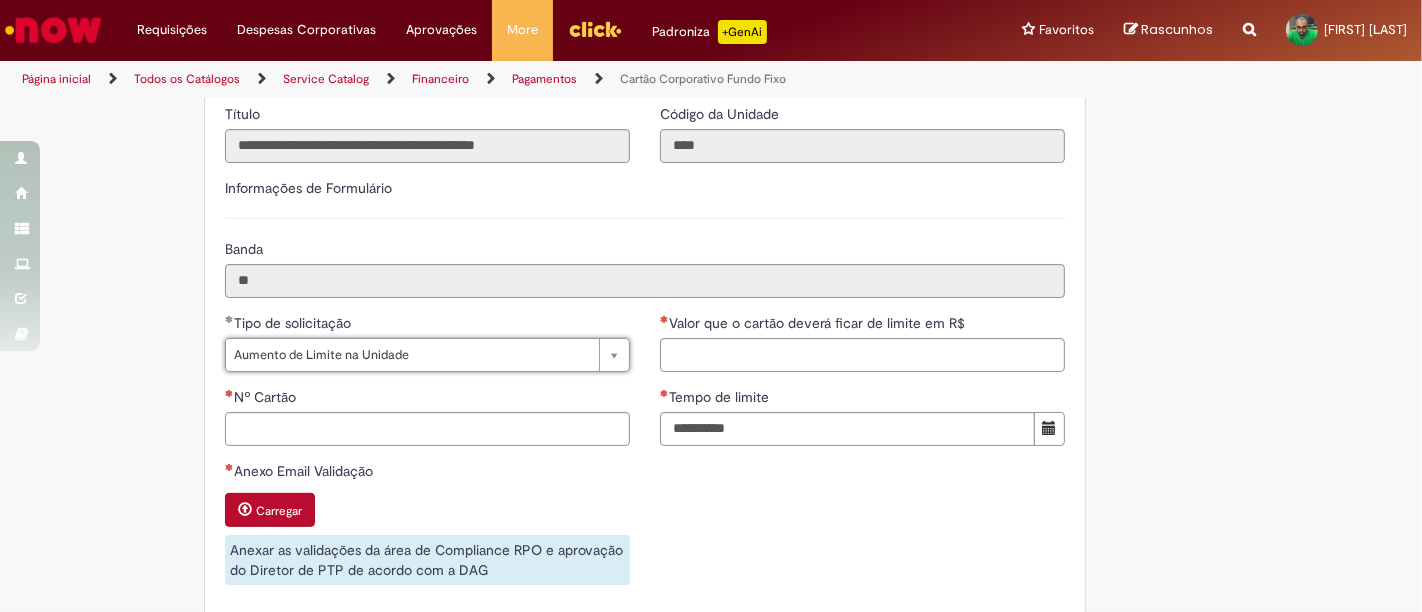 click on "**********" at bounding box center [862, 30] 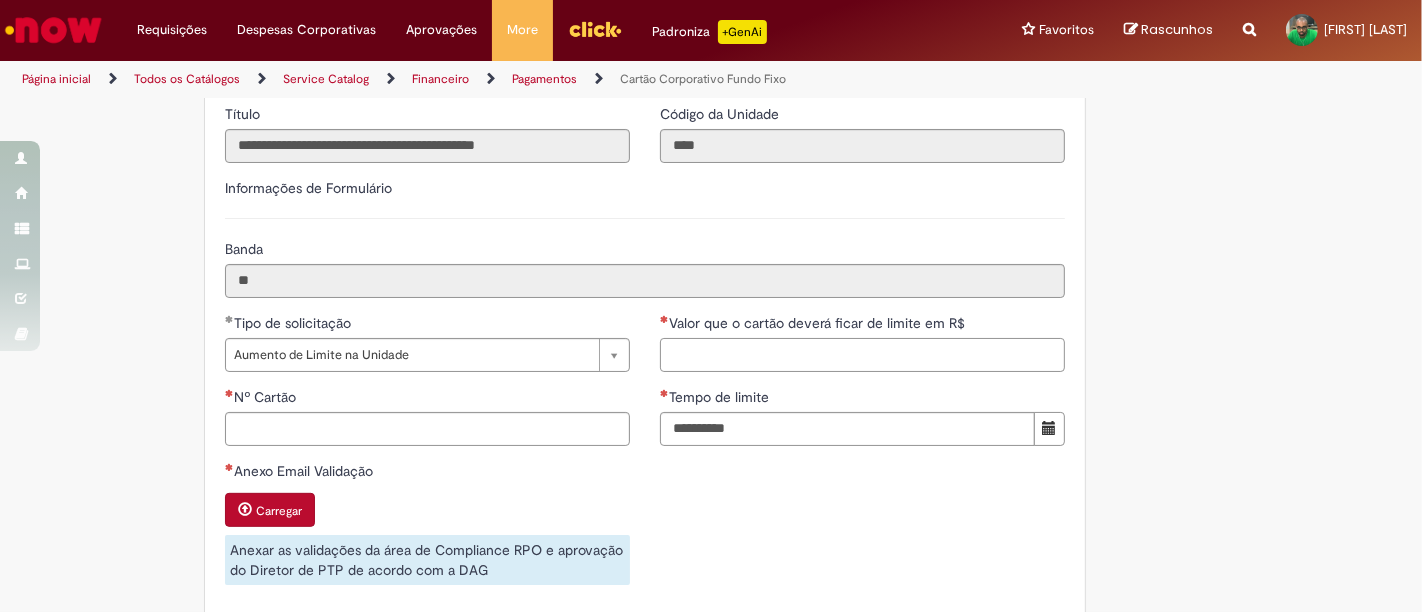 click on "Valor que o cartão deverá ficar de limite em R$" at bounding box center [862, 355] 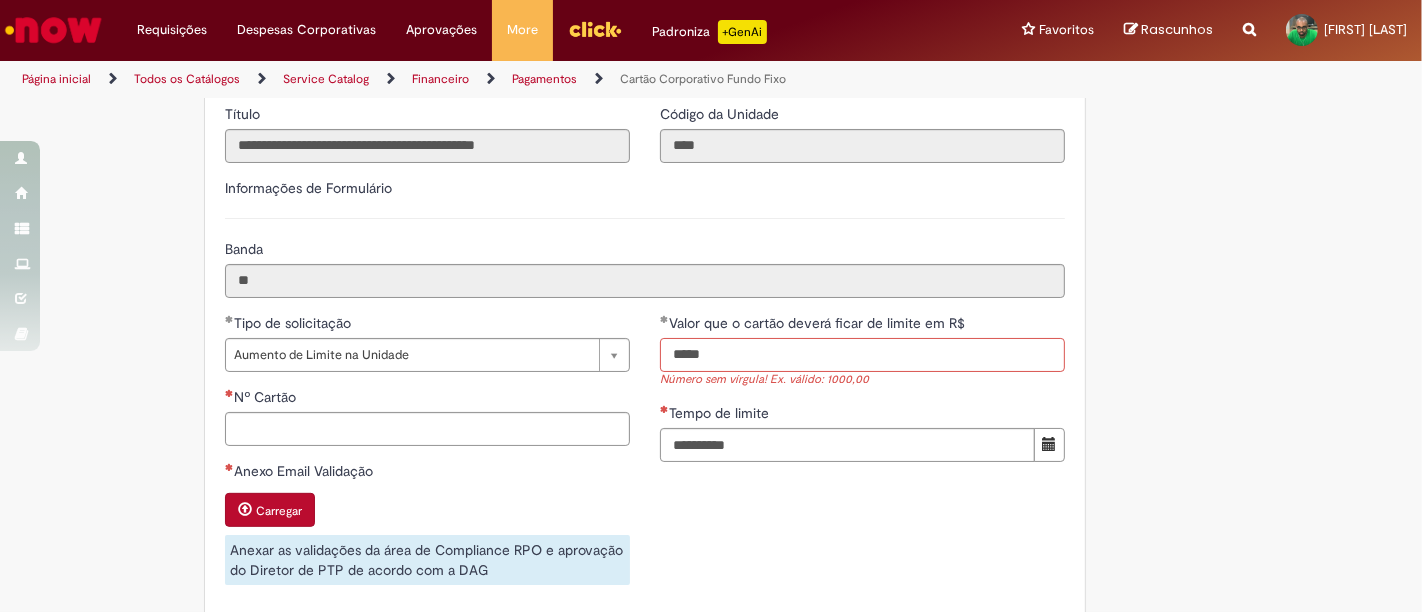 click on "*****" at bounding box center (862, 355) 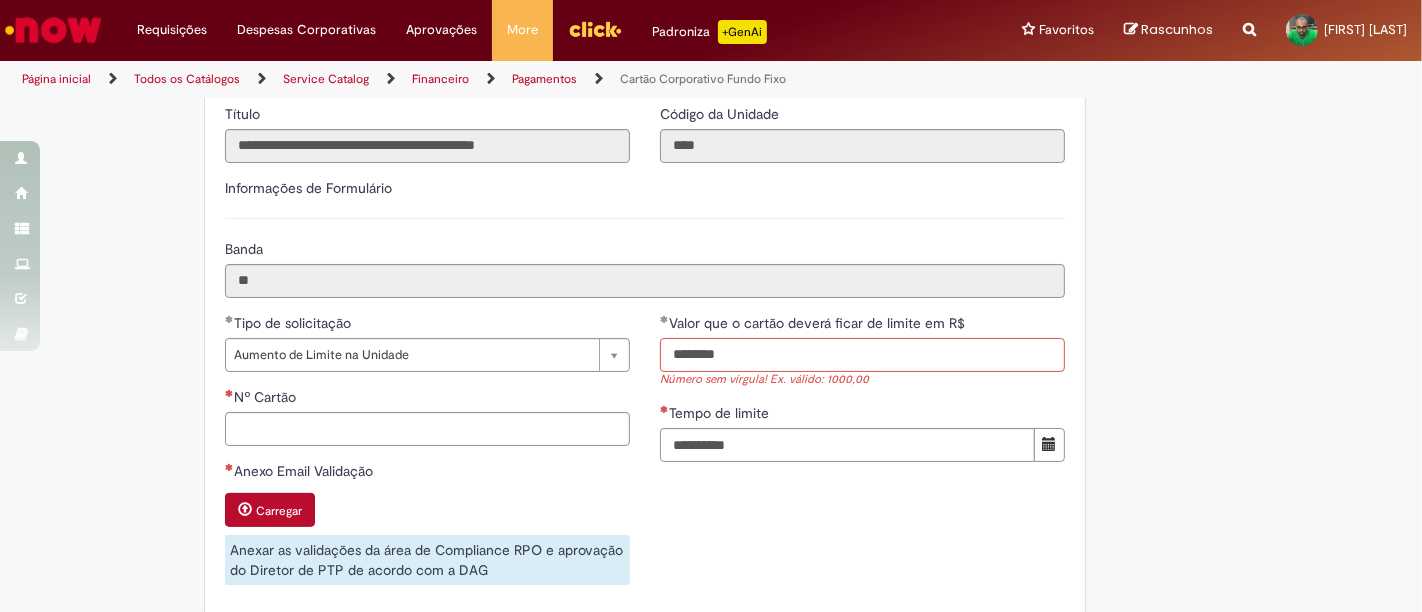 type on "********" 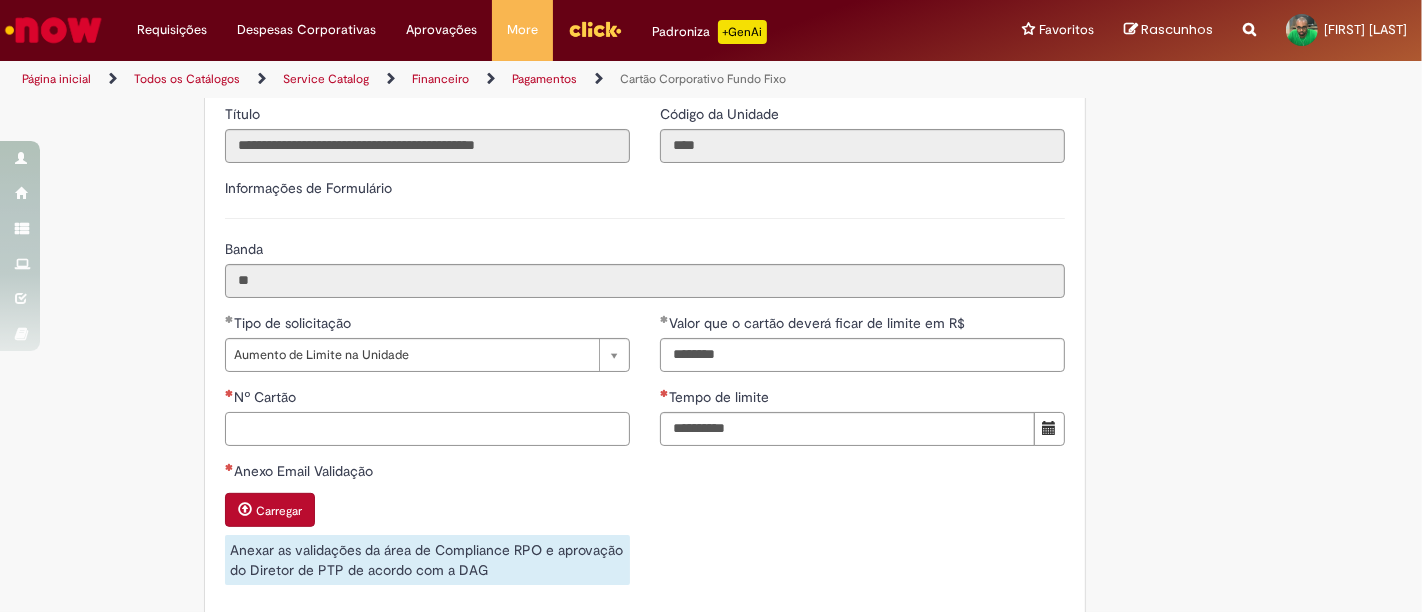 click on "Nº Cartão" at bounding box center (427, 429) 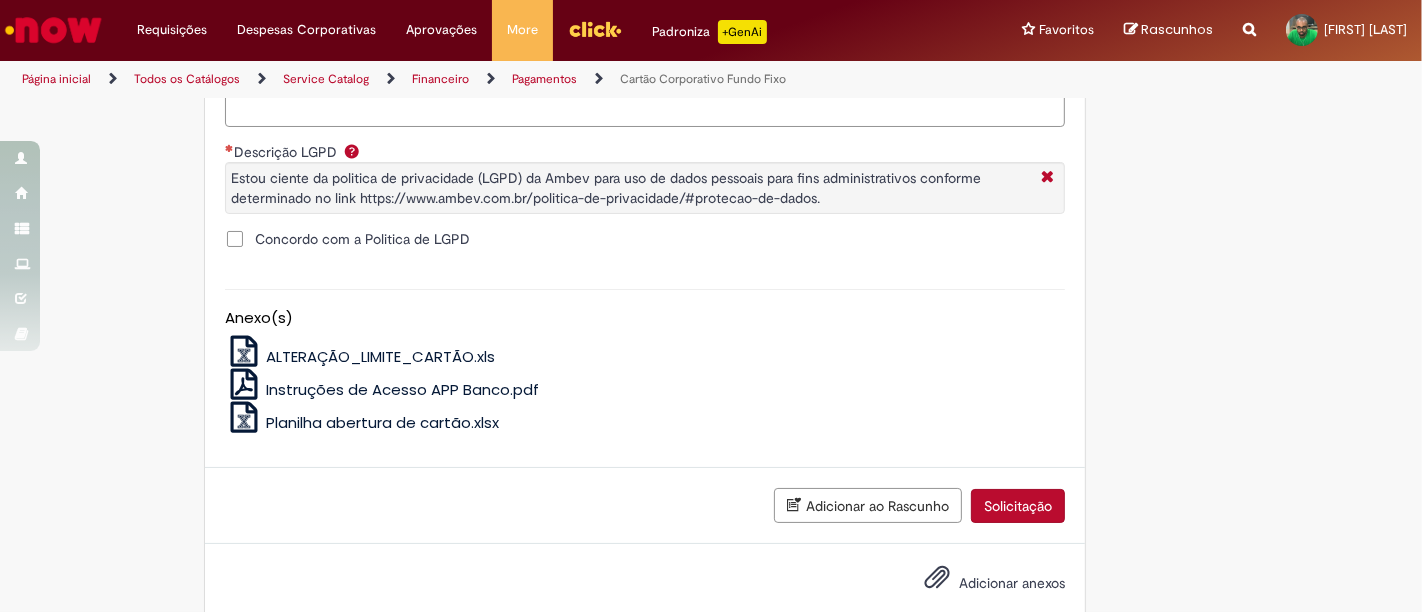 scroll, scrollTop: 1314, scrollLeft: 0, axis: vertical 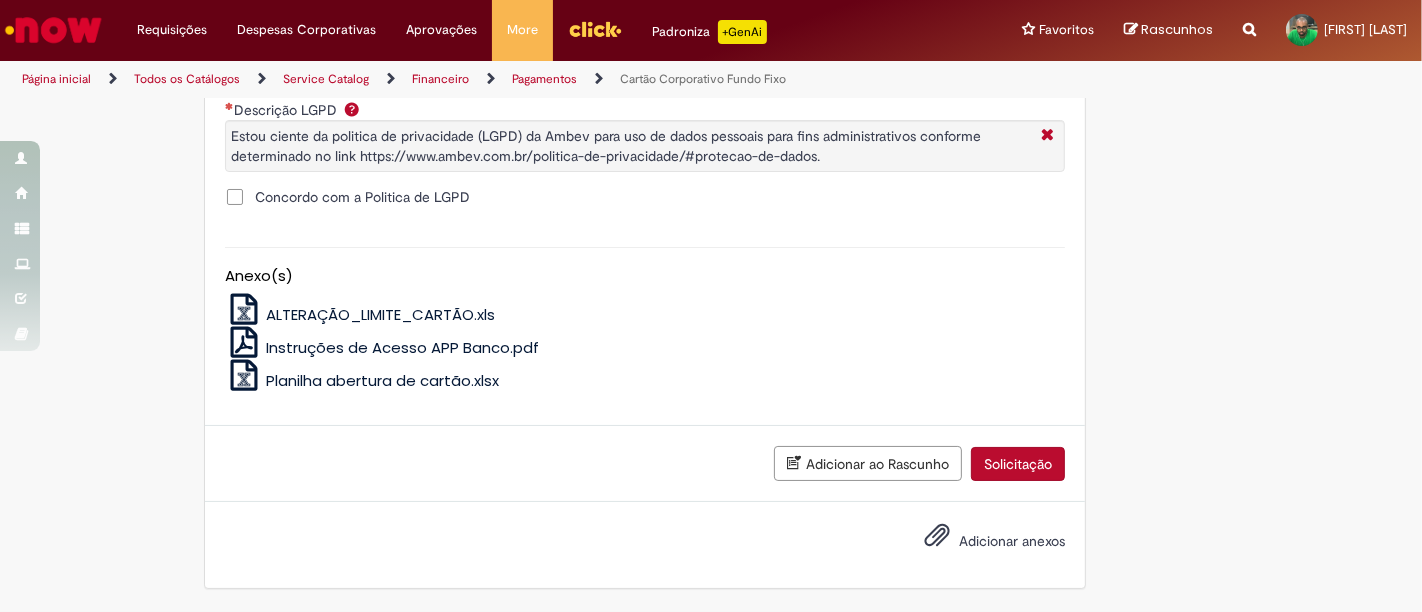 type on "**********" 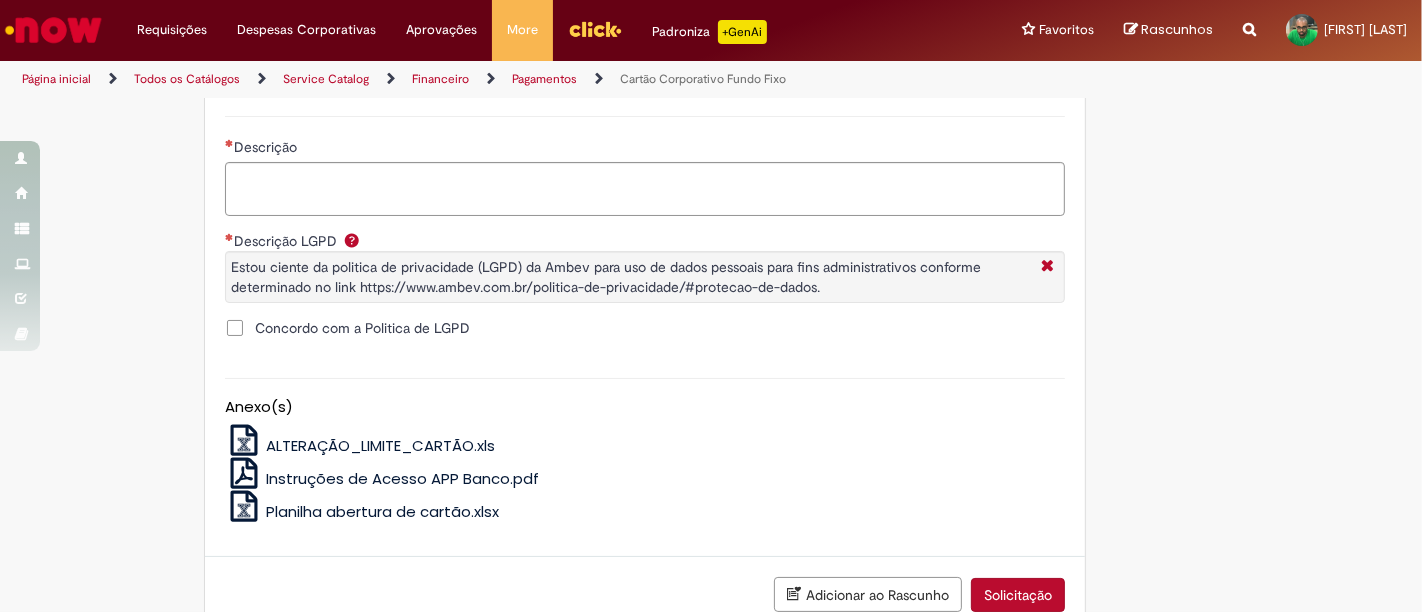 scroll, scrollTop: 1202, scrollLeft: 0, axis: vertical 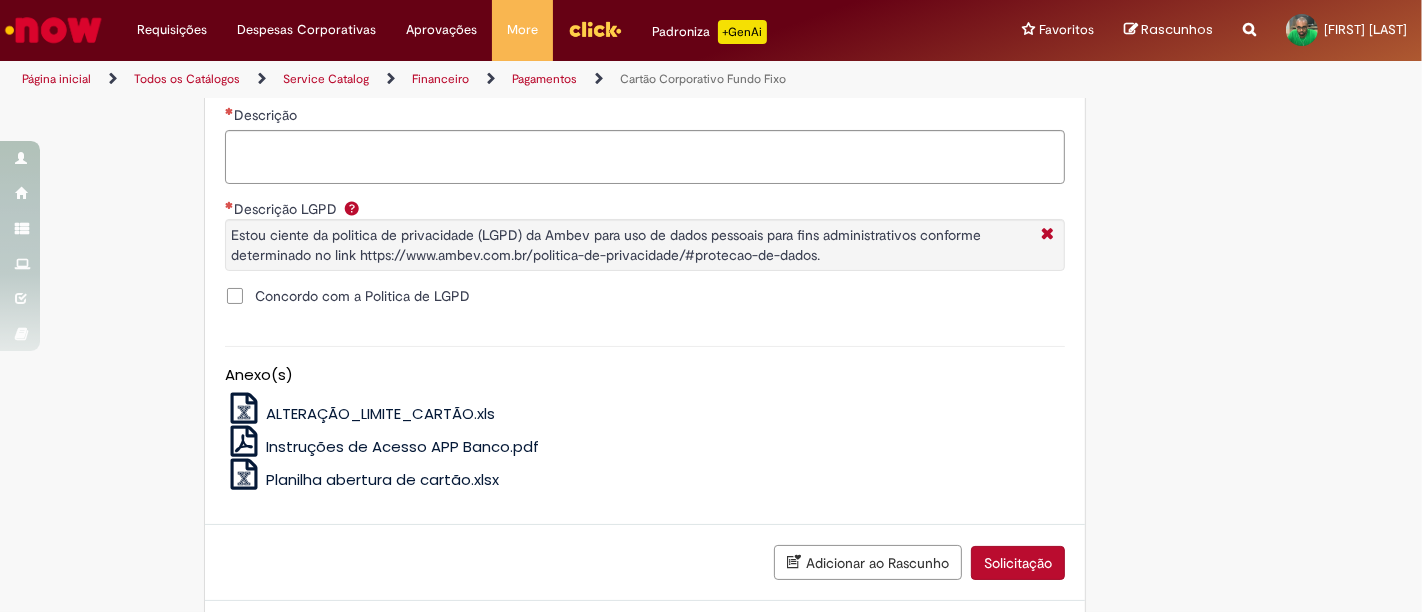 click on "Concordo com a Politica de LGPD" at bounding box center (362, 296) 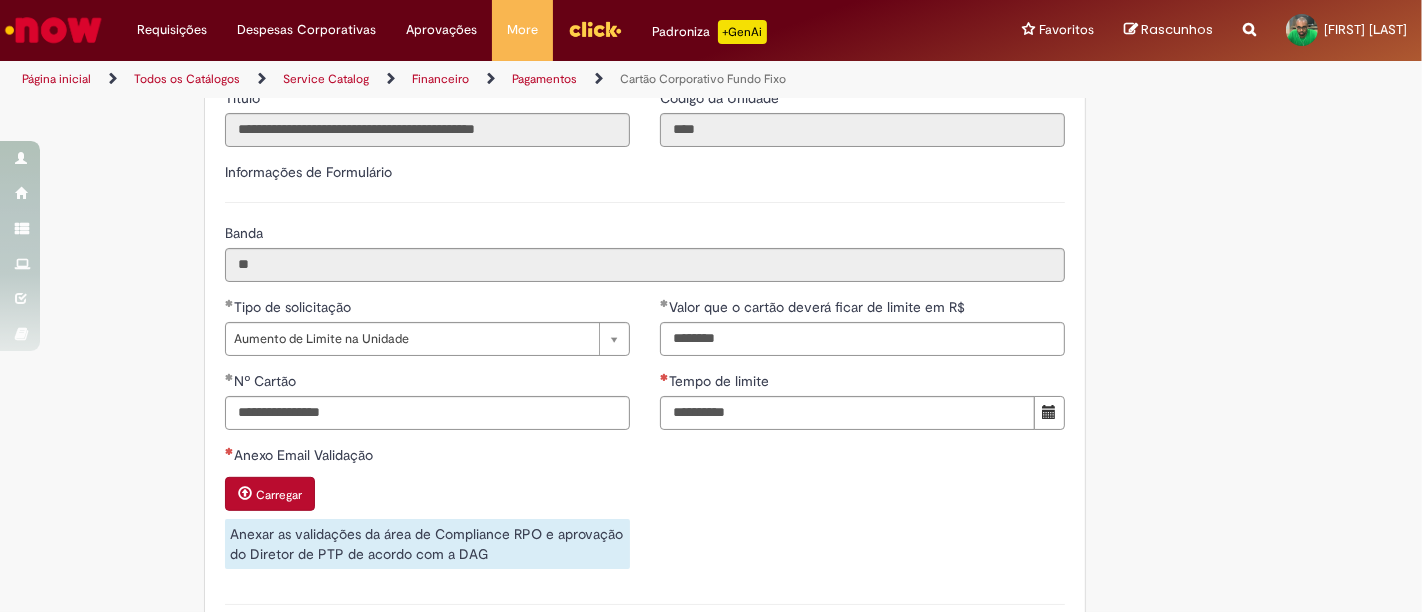 scroll, scrollTop: 647, scrollLeft: 0, axis: vertical 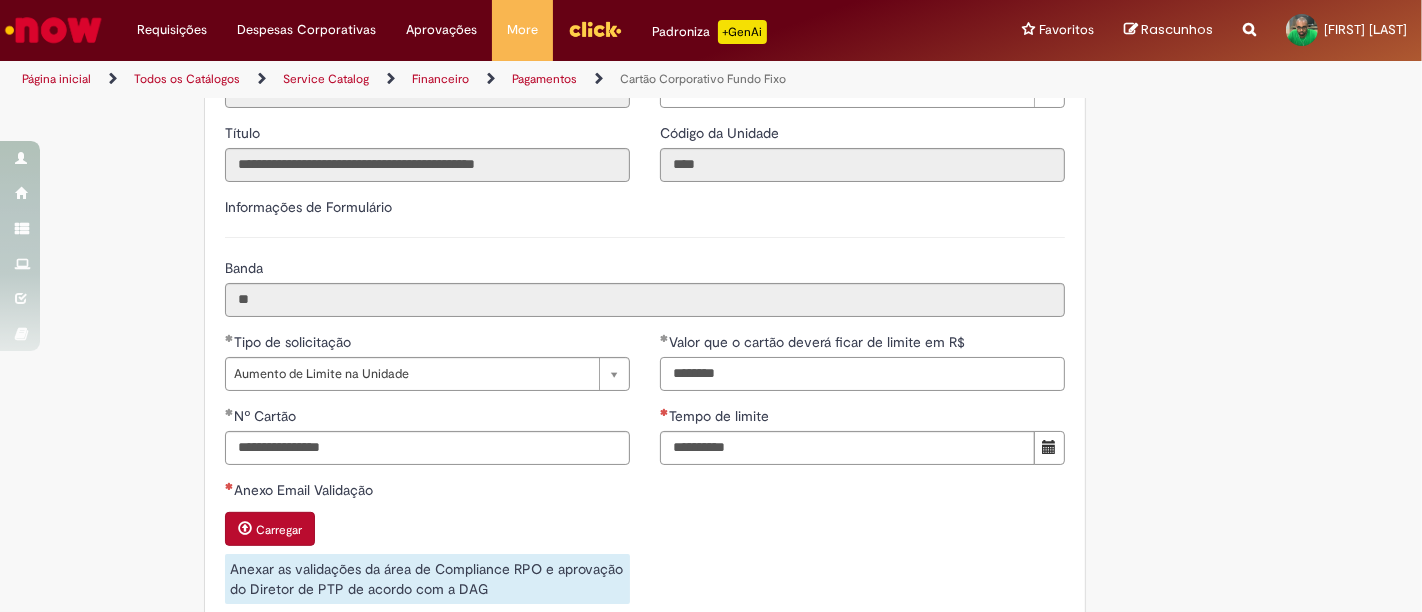 click on "********" at bounding box center [862, 374] 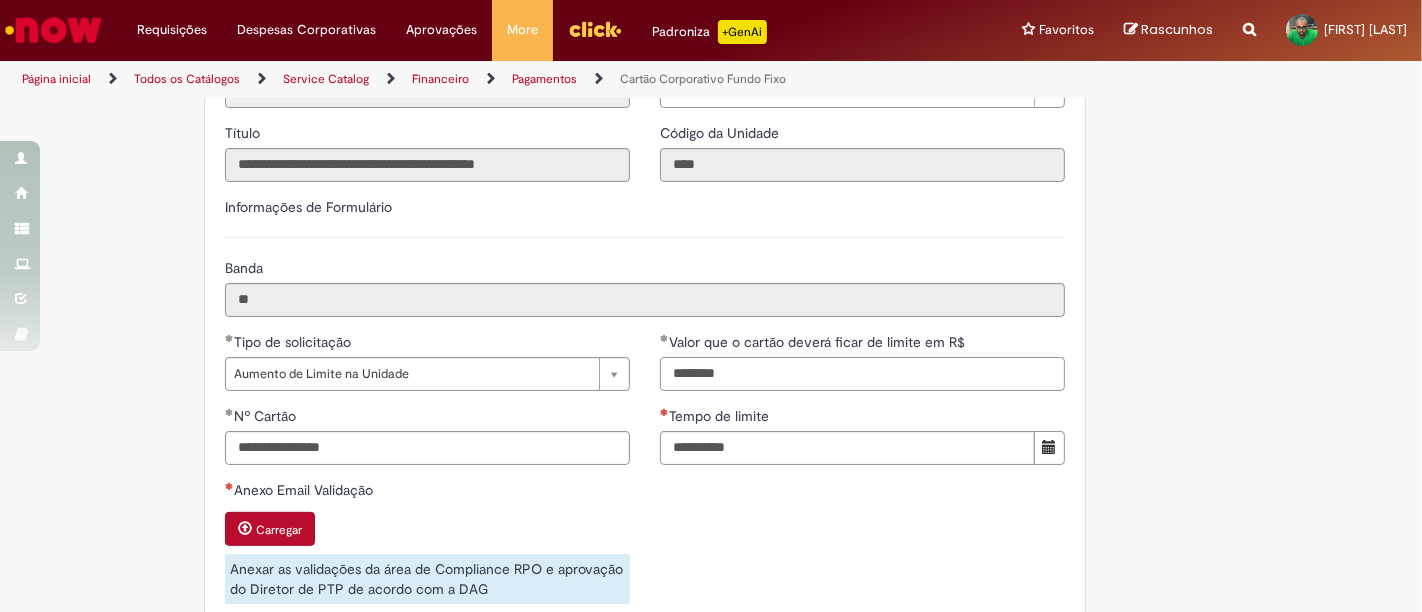 type on "********" 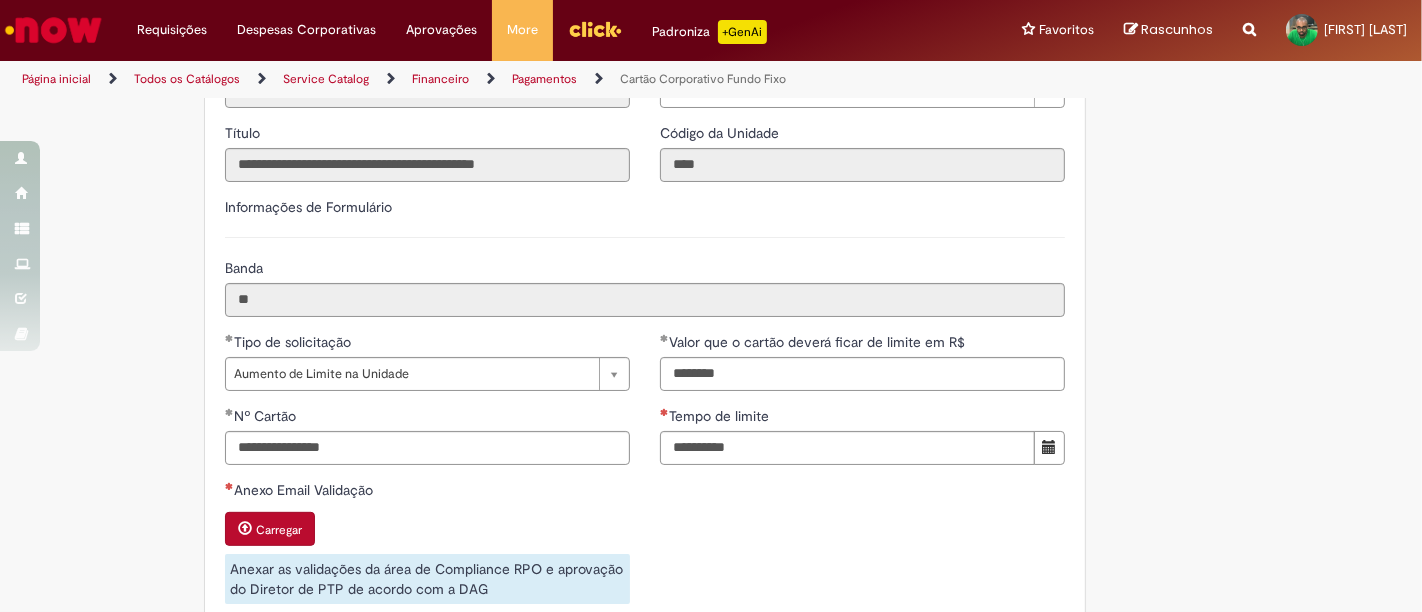 click on "Adicionar a Favoritos
Cartão Corporativo Fundo Fixo
Esta oferta é destinada para: Cancelamento de cartão, Solicitação de cartão, Bloqueio/Desbloqueio de cartão, Rateio de limite na unidade, Aumento de limite na unidade e Solicitação de senha via SMS.
Atenção!
Concessão de Cartão Corporativo Fundo Fixo: Todo funcionário próprio da Cia que seja banda VII ou menor, sendo permitido apenas um cartão atrelado ao nome do funcionário, mesmo que o funcionário atenda mais de uma unidade.
Para os casos de Novos Cartões é de suma importância o preenchimento da planilha padrão do banco com os seus dados pessoais assim como o preenchimento do Termo.
É necessário também estar de acordo com a Lei Geral de Proteção de Dados (LGPD):
https://www.ambev.com.br/politica-de-privacidade/#protecao-de-dados
Country Code **" at bounding box center [711, 359] 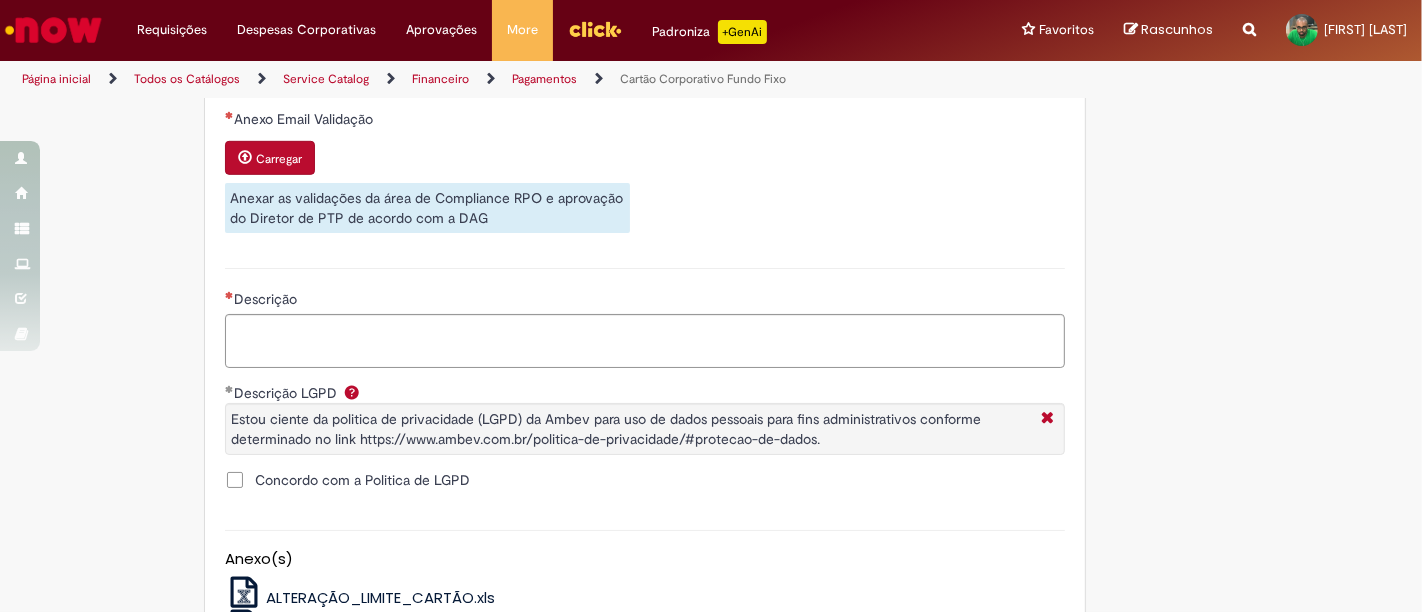 scroll, scrollTop: 1091, scrollLeft: 0, axis: vertical 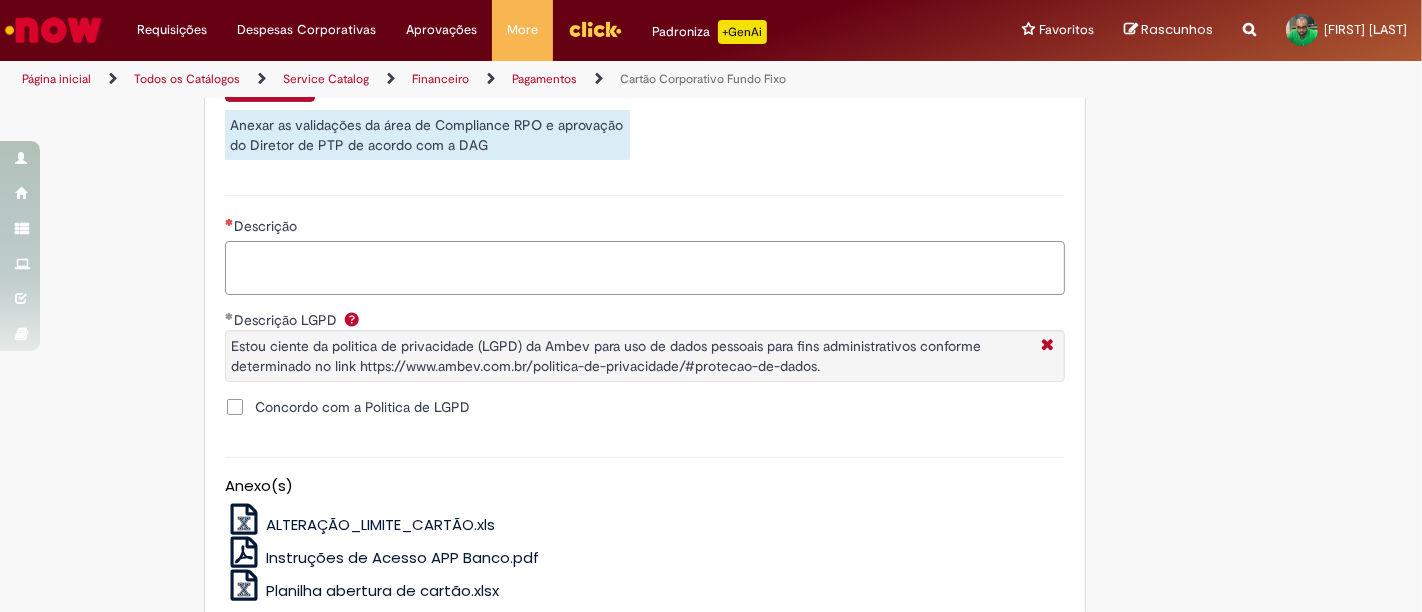 click on "Descrição" at bounding box center (645, 267) 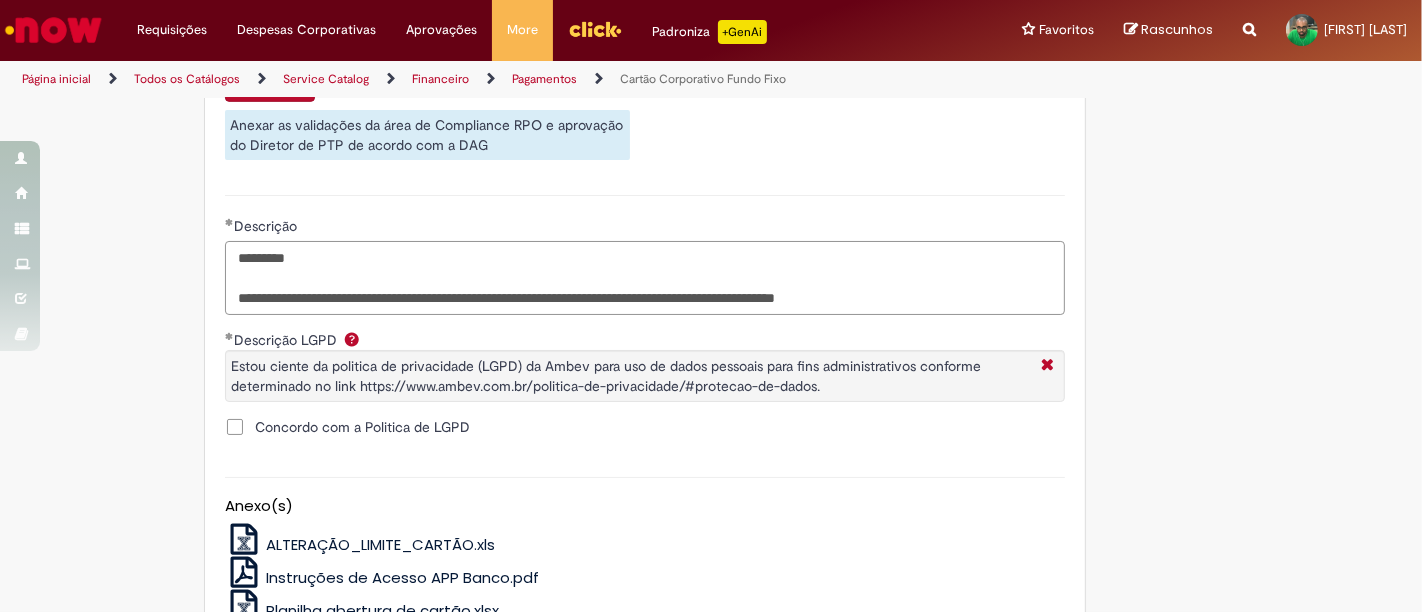 scroll, scrollTop: 869, scrollLeft: 0, axis: vertical 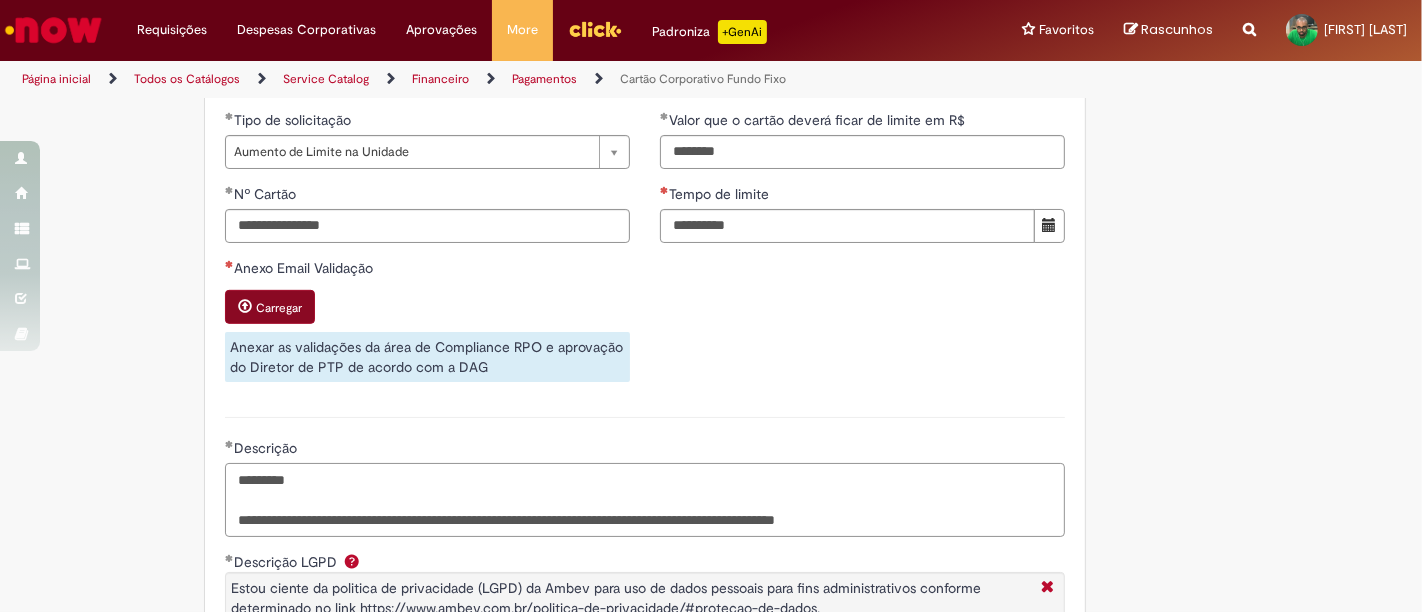 type on "**********" 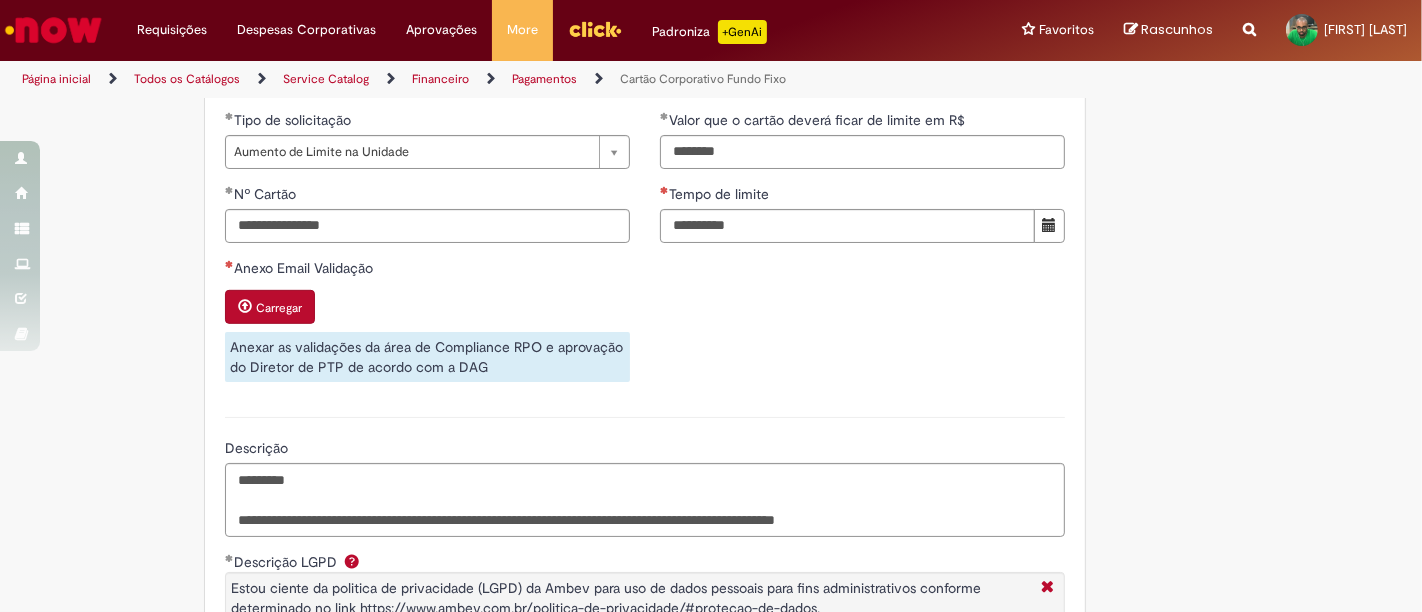 click on "Carregar" at bounding box center (279, 308) 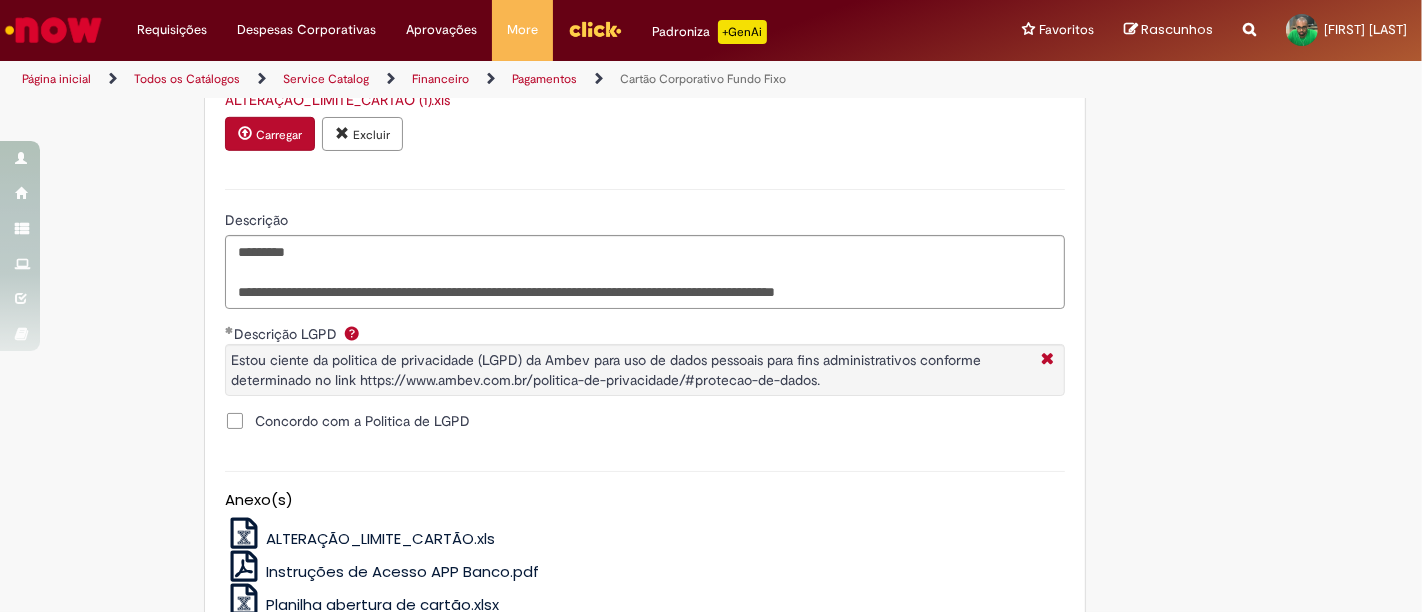 scroll, scrollTop: 1299, scrollLeft: 0, axis: vertical 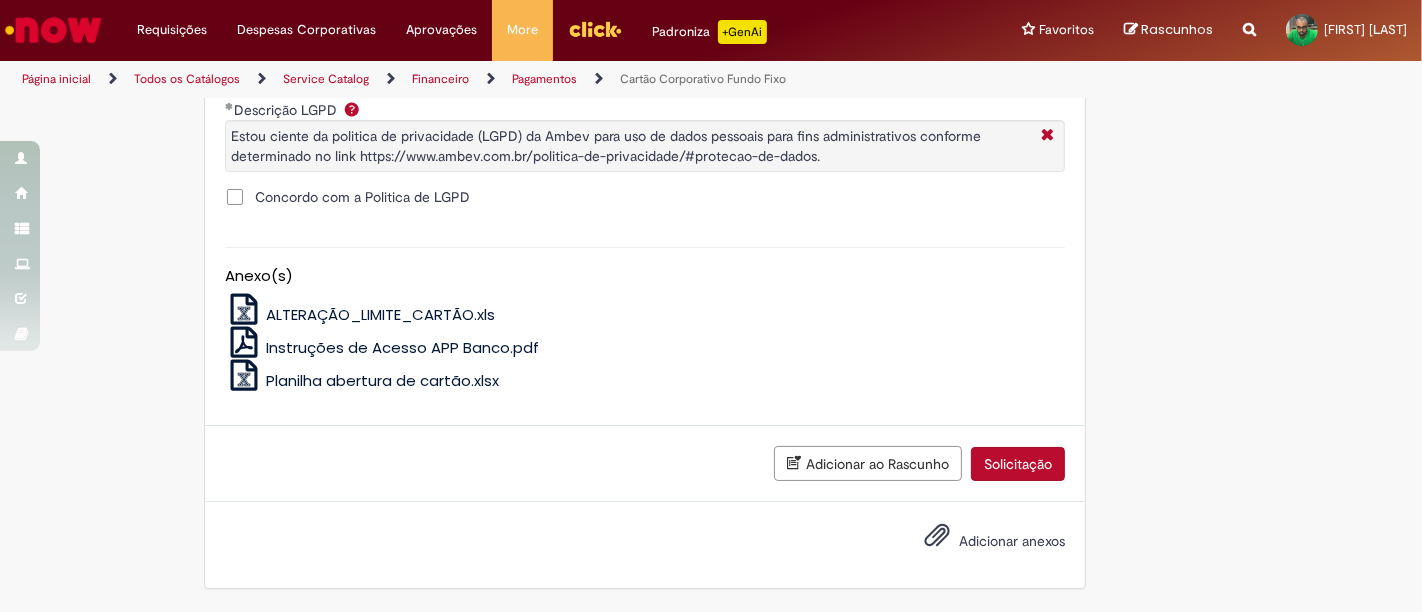 click on "Solicitação" at bounding box center [1018, 464] 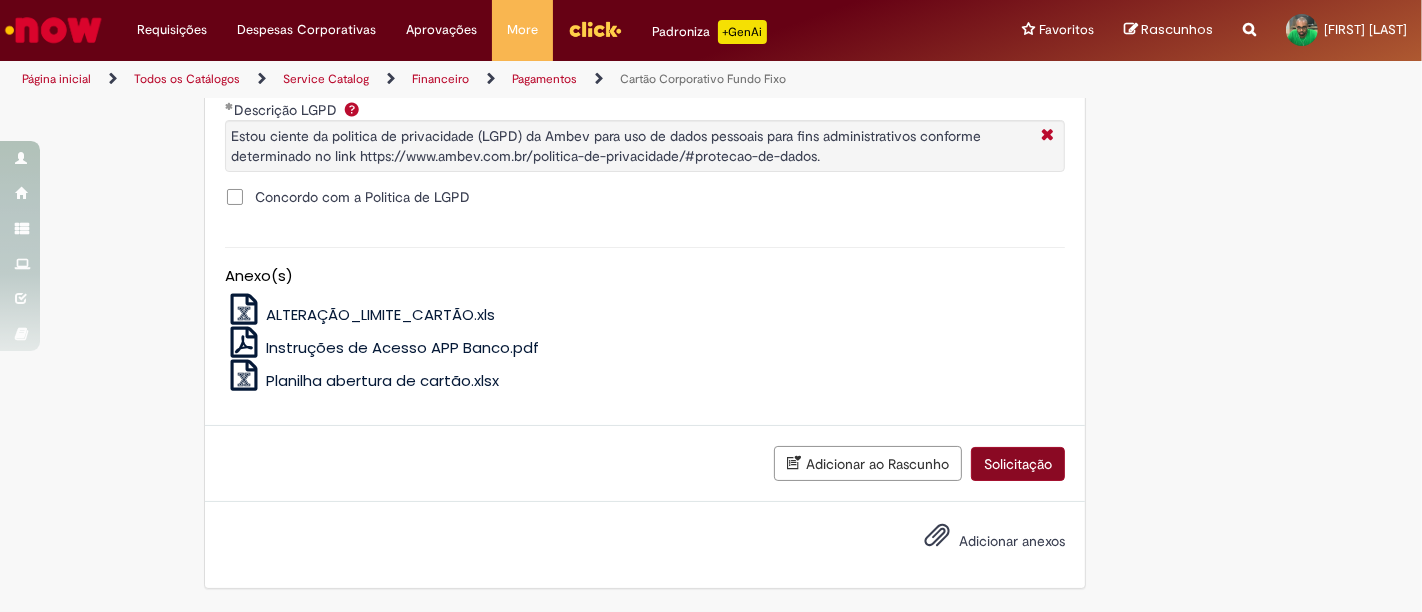 scroll, scrollTop: 754, scrollLeft: 0, axis: vertical 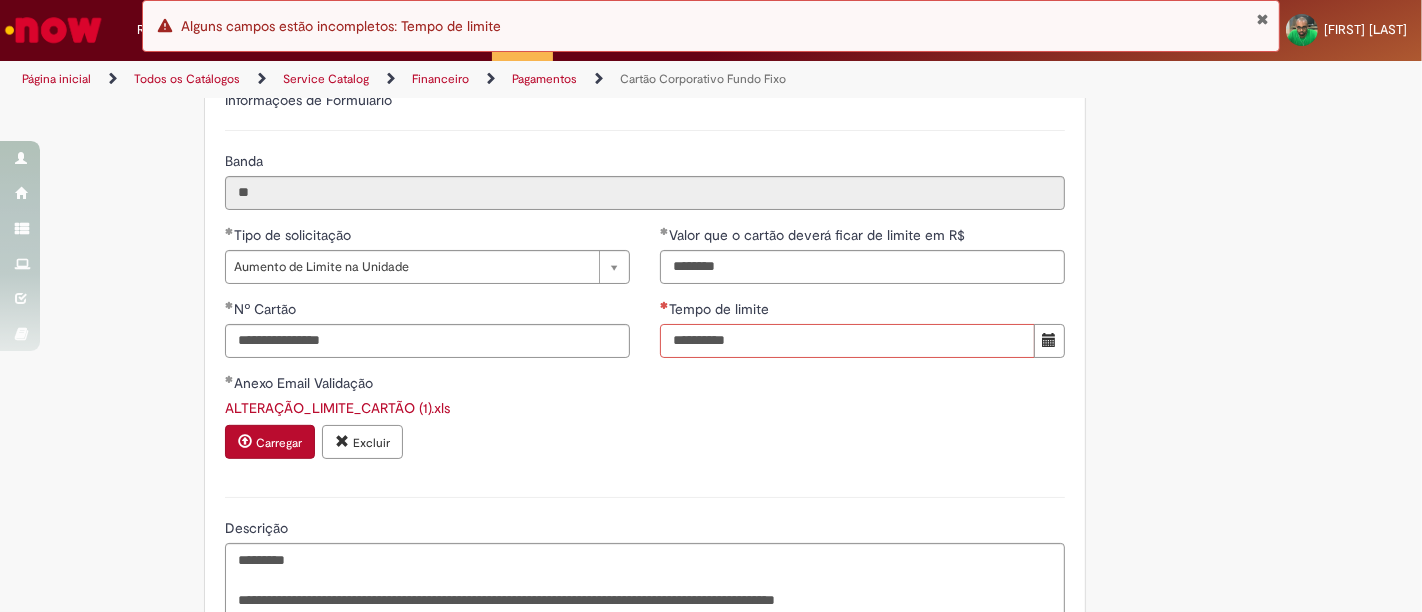 click on "Tempo de limite" at bounding box center (847, 341) 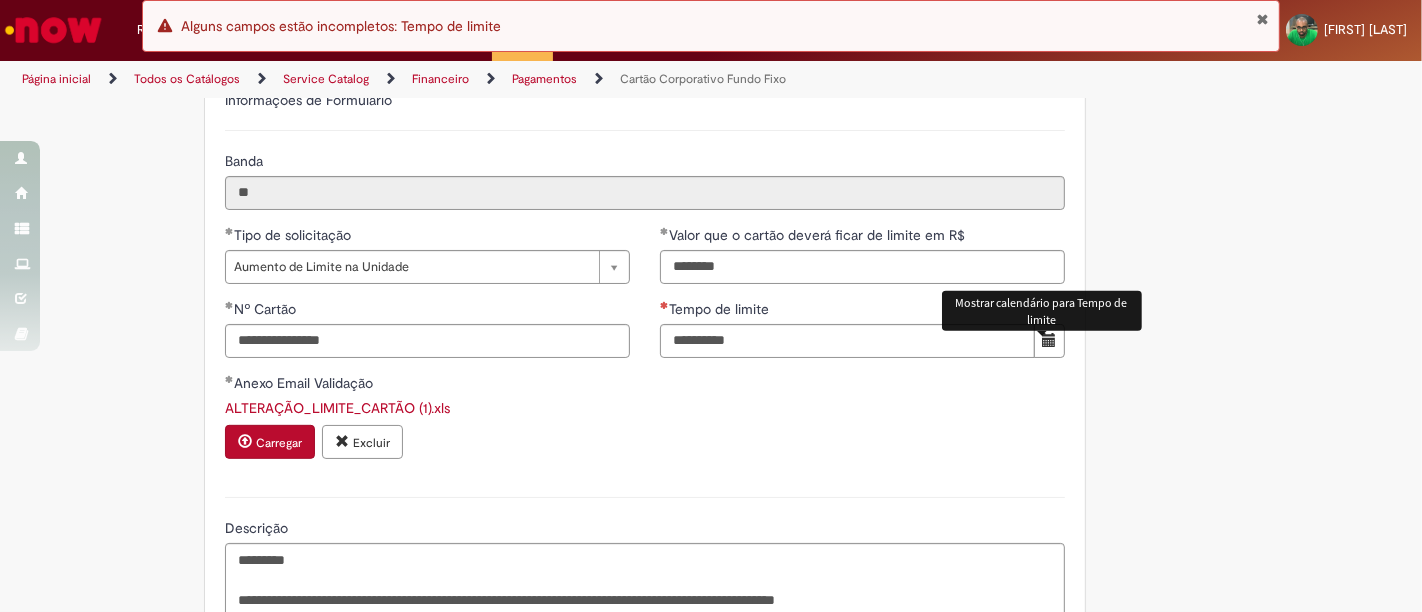 click at bounding box center [1049, 341] 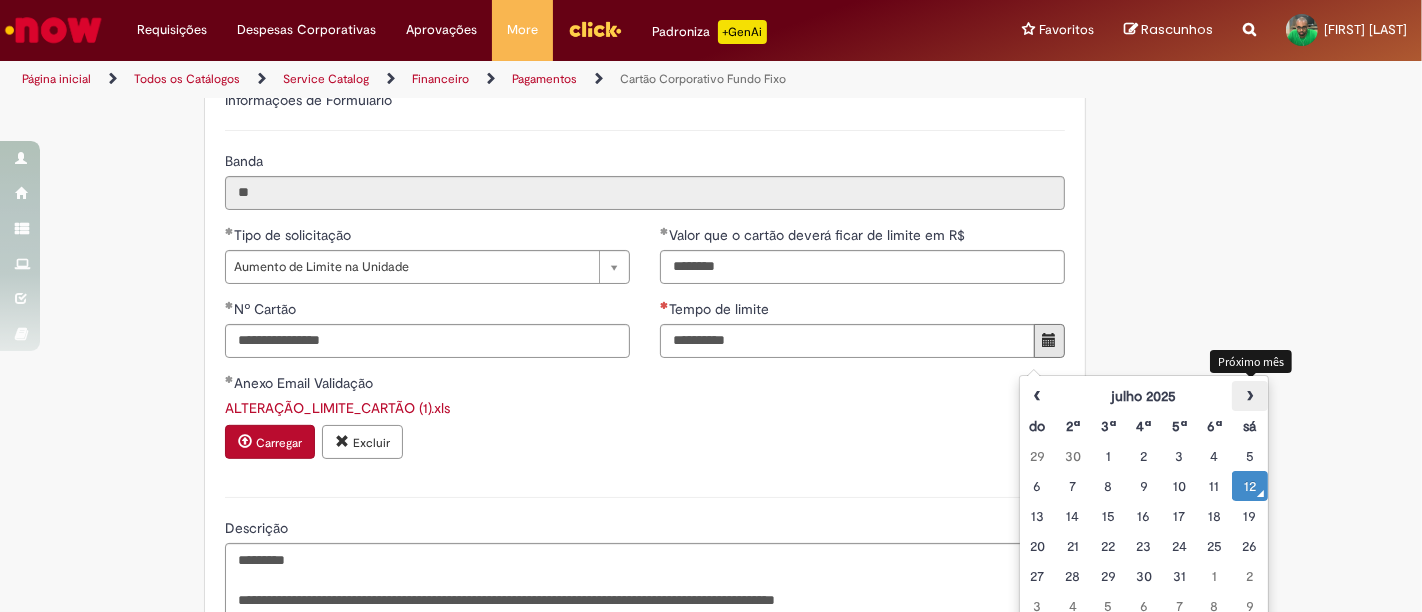 click on "›" at bounding box center [1249, 396] 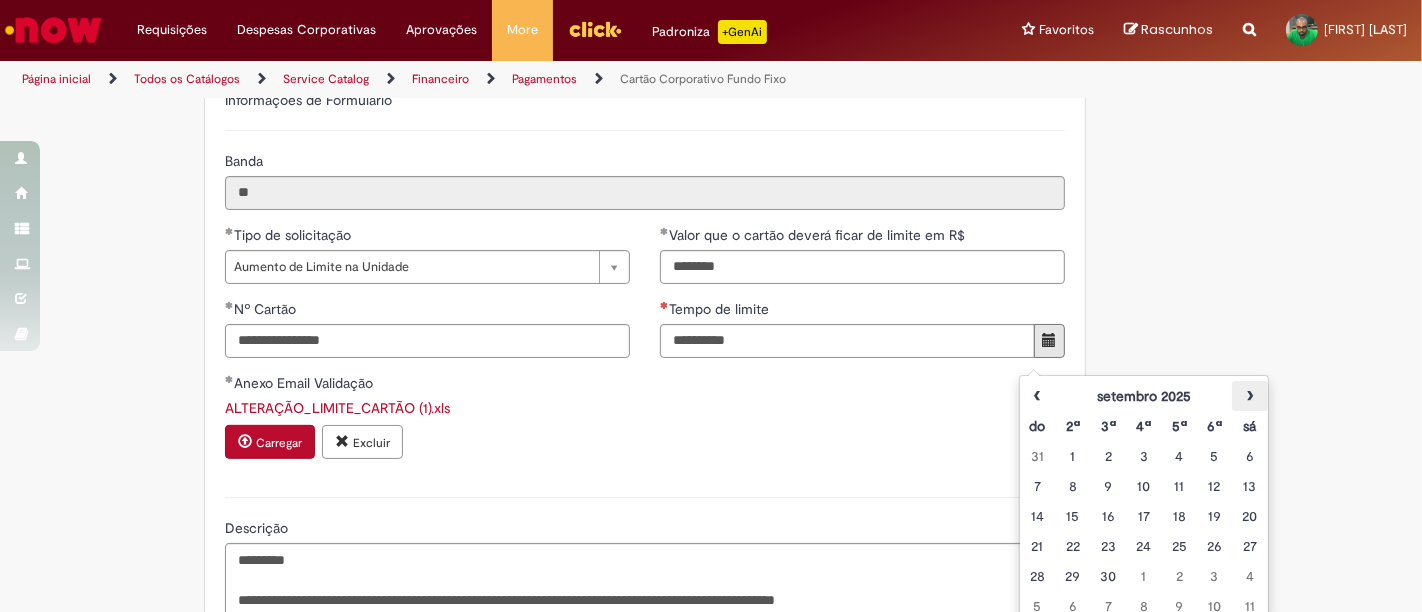 click on "›" at bounding box center (1249, 396) 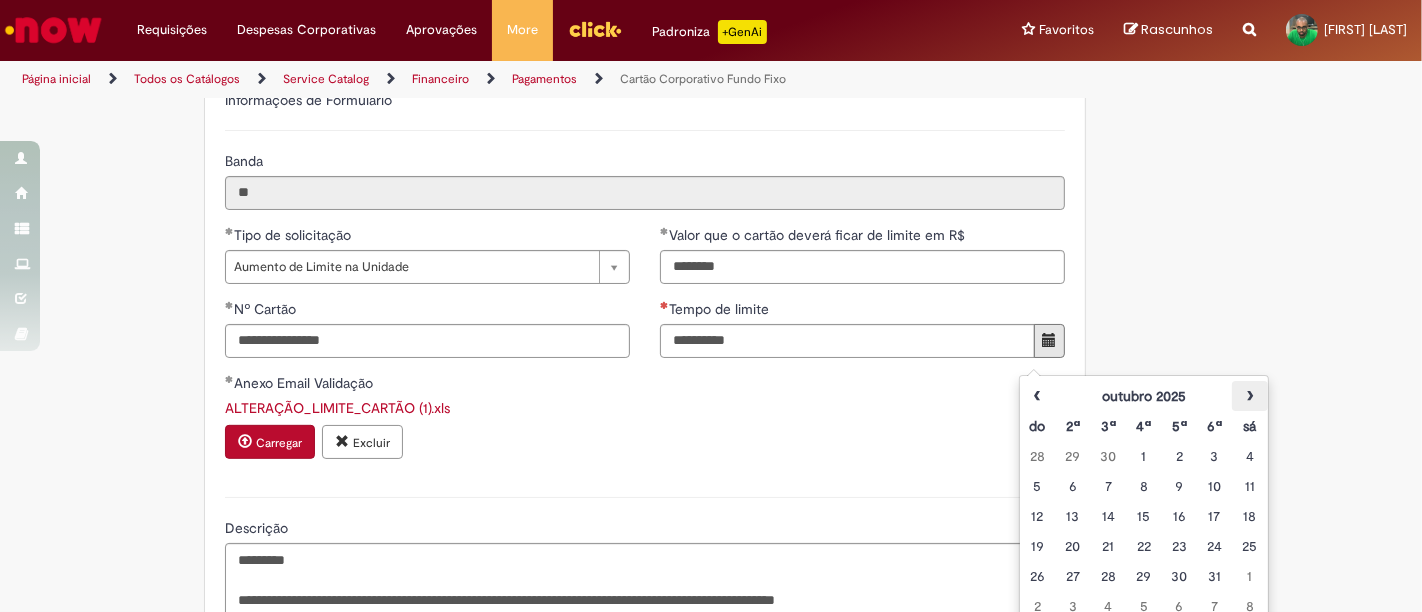 click on "›" at bounding box center (1249, 396) 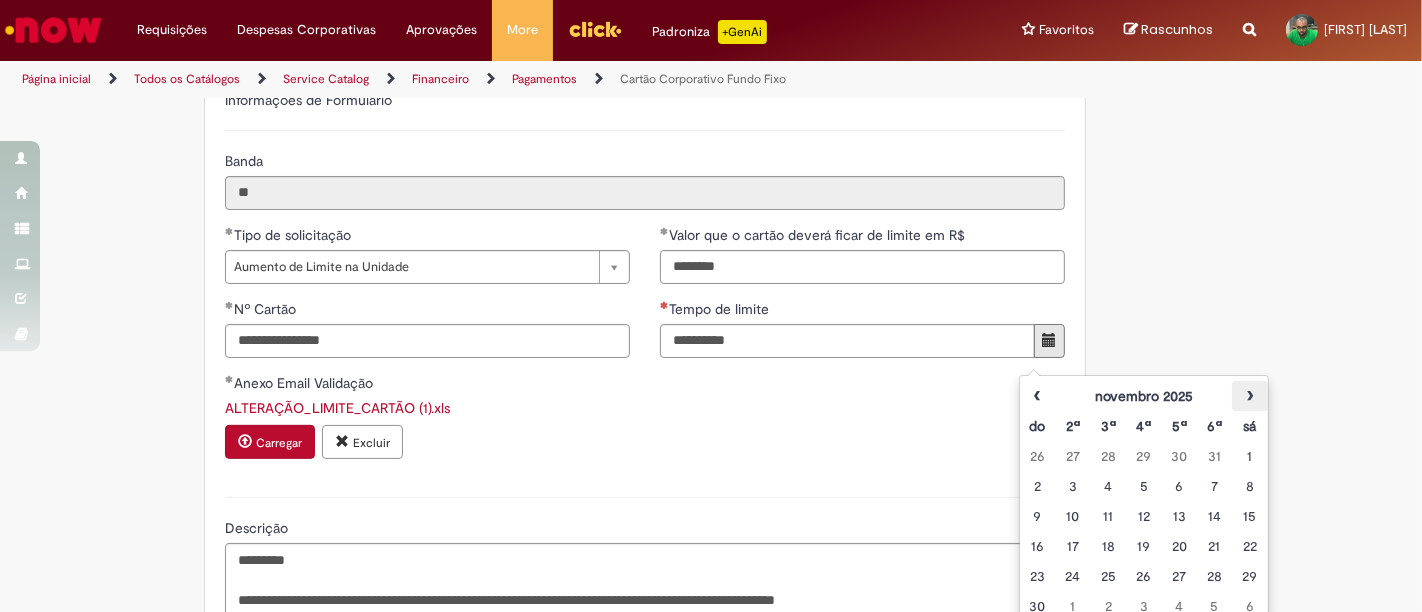 click on "›" at bounding box center (1249, 396) 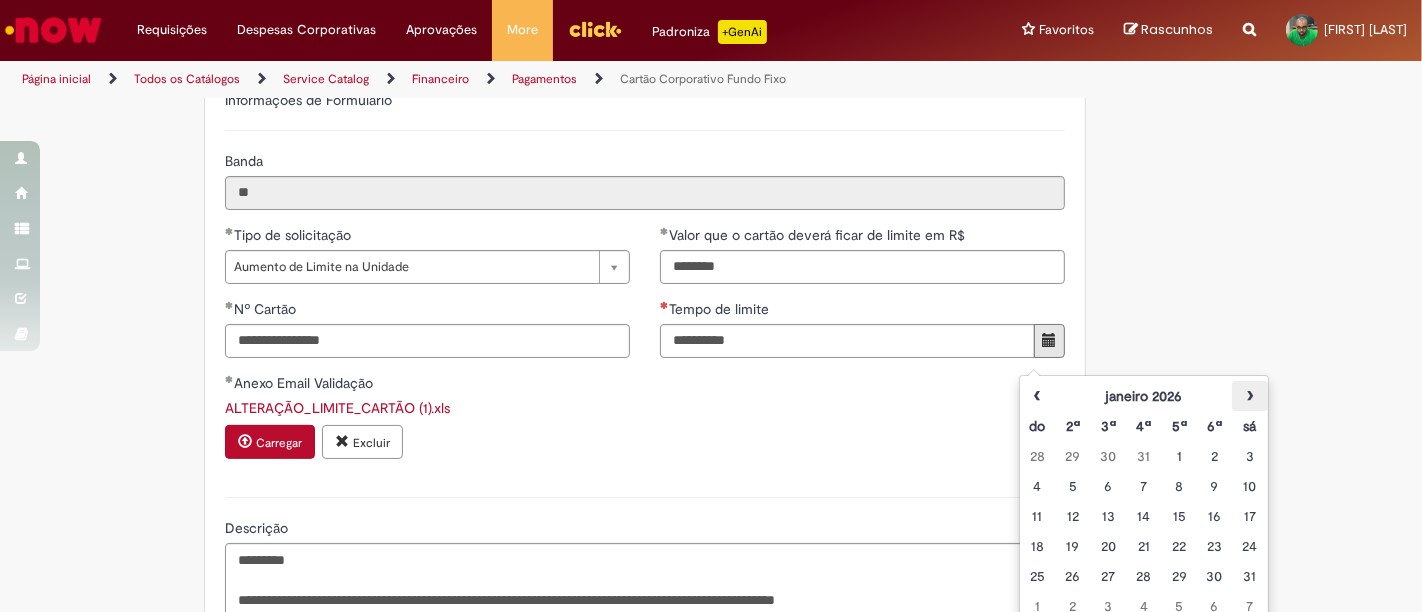 click on "›" at bounding box center (1249, 396) 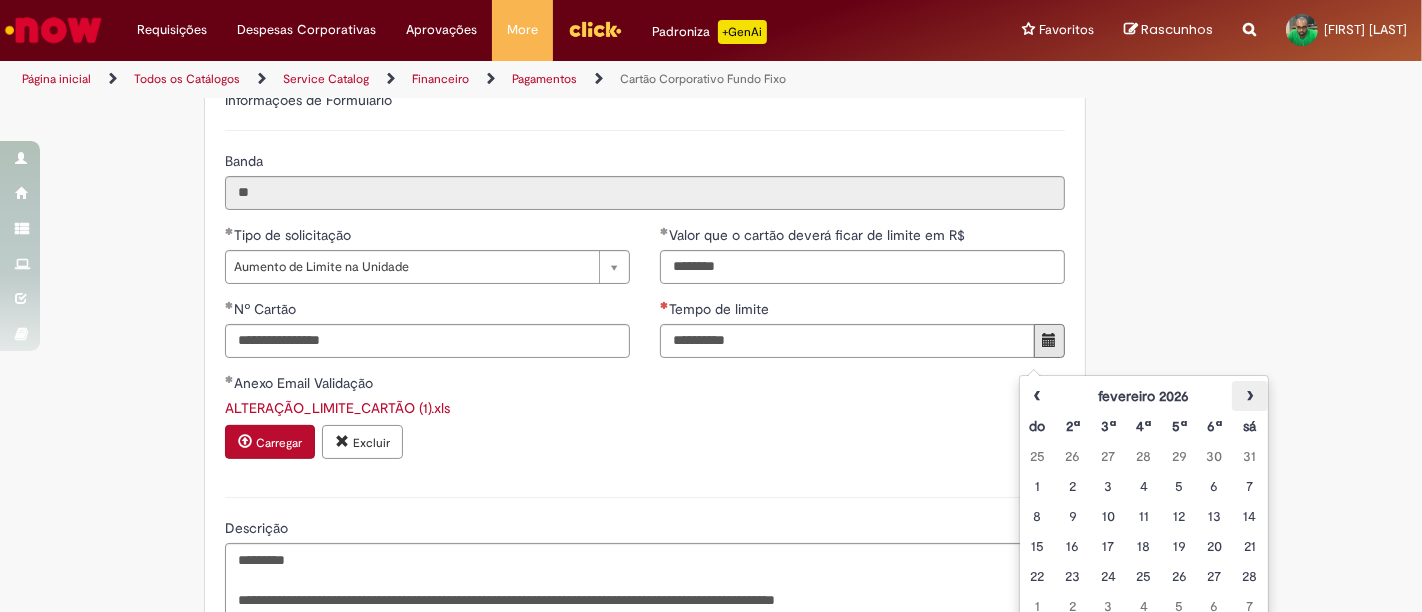 click on "›" at bounding box center (1249, 396) 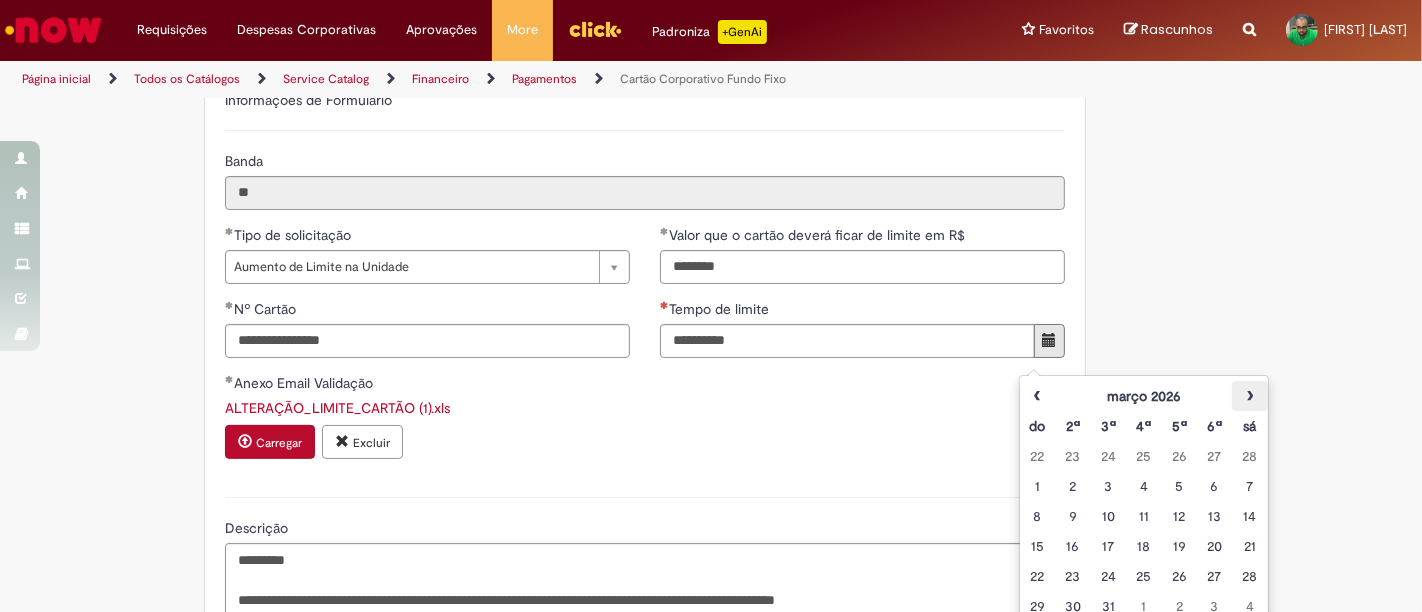 click on "›" at bounding box center (1249, 396) 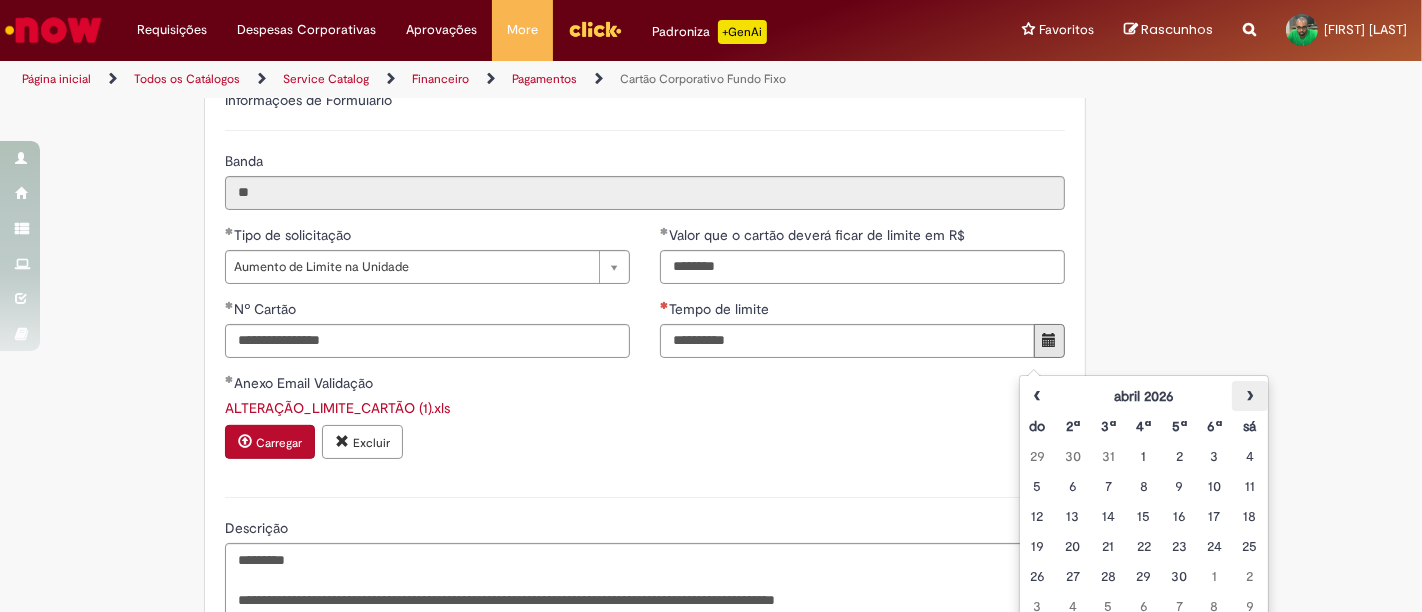 click on "›" at bounding box center (1249, 396) 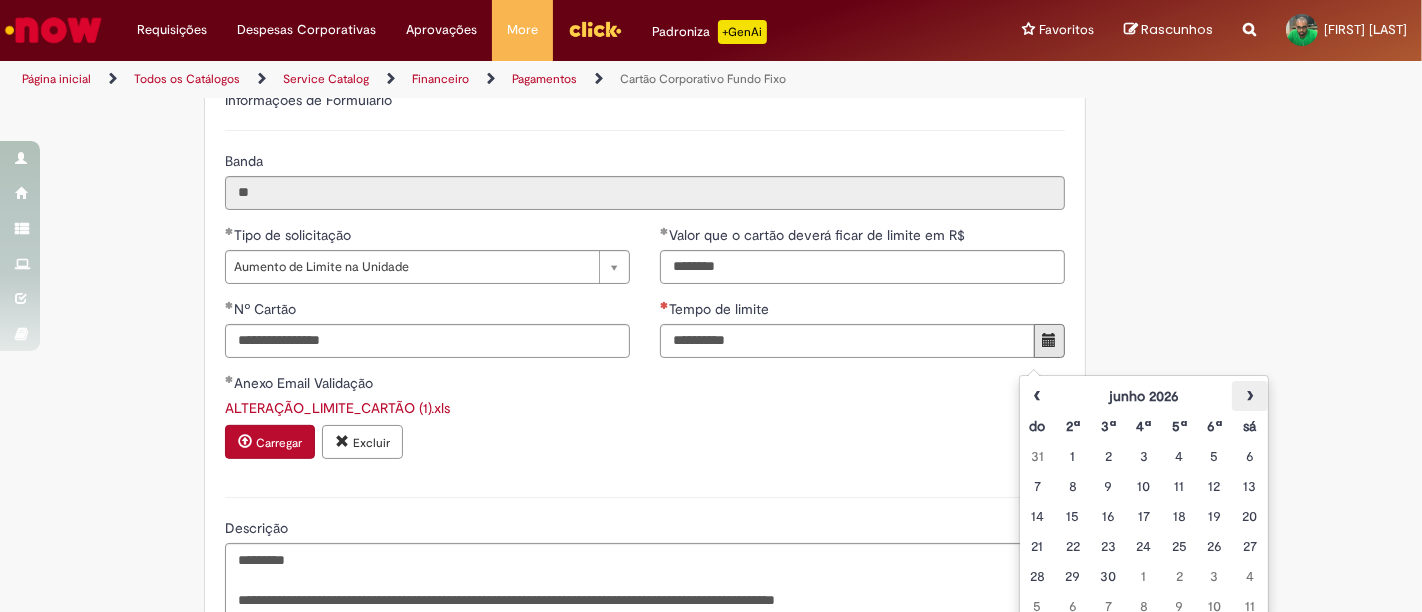 click on "›" at bounding box center [1249, 396] 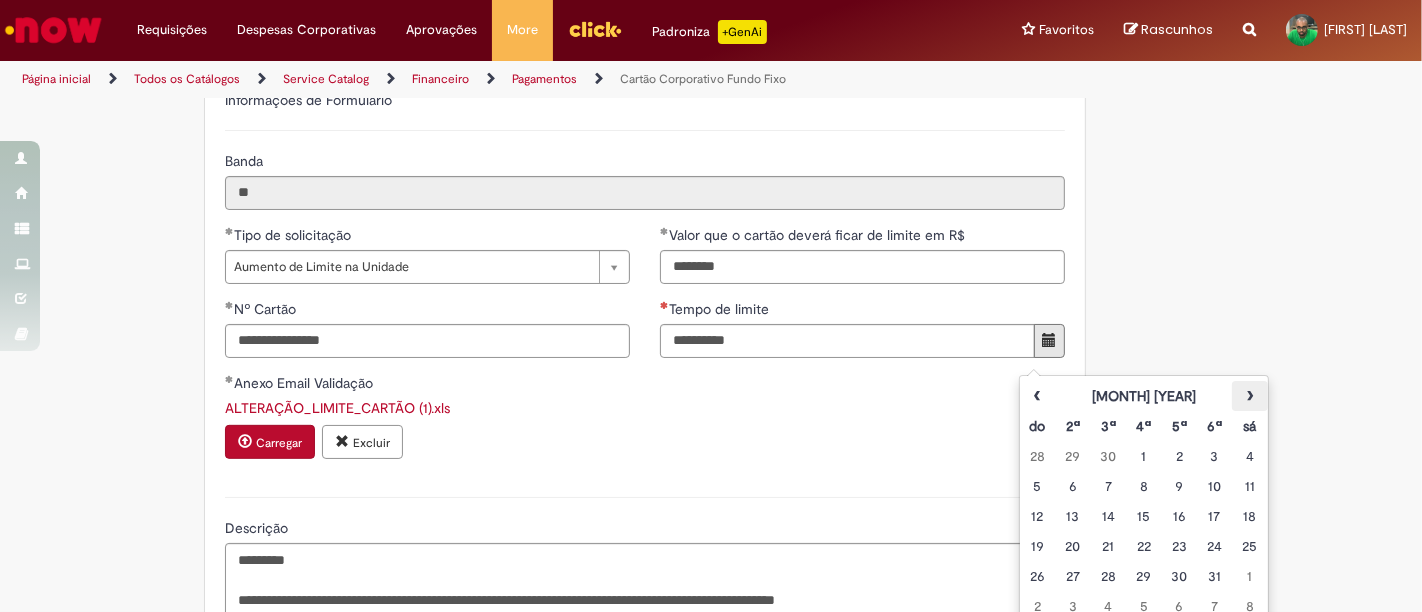 click on "›" at bounding box center (1249, 396) 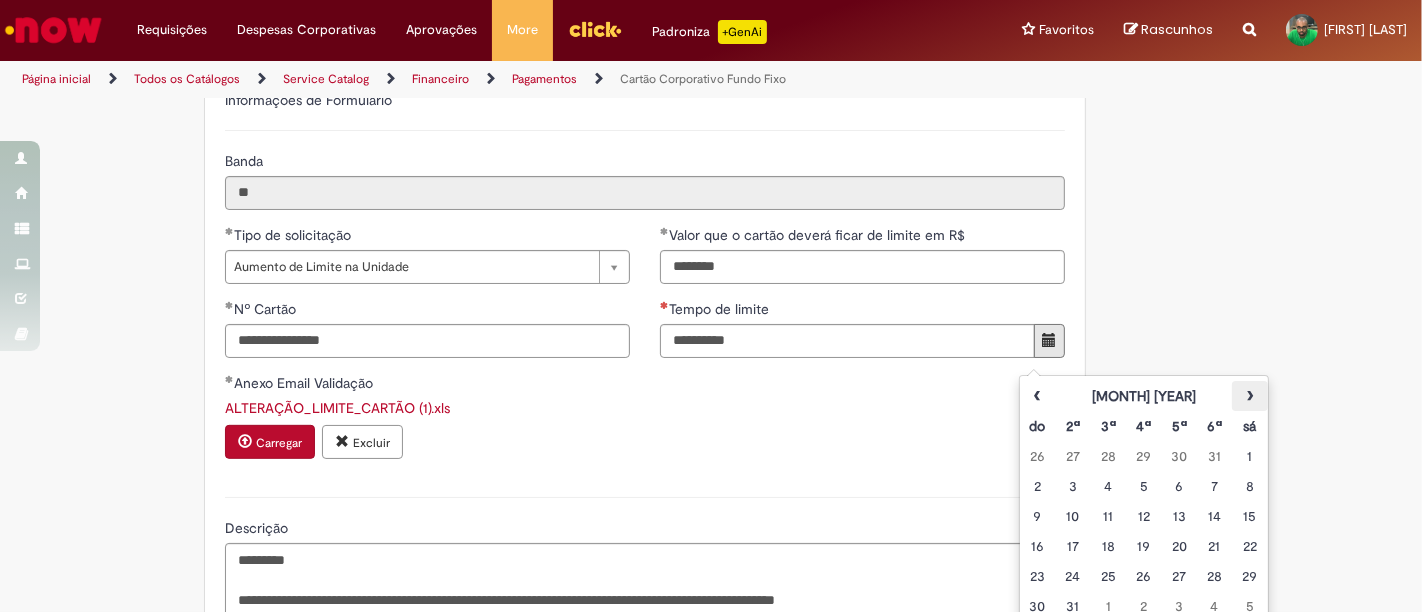 click on "›" at bounding box center (1249, 396) 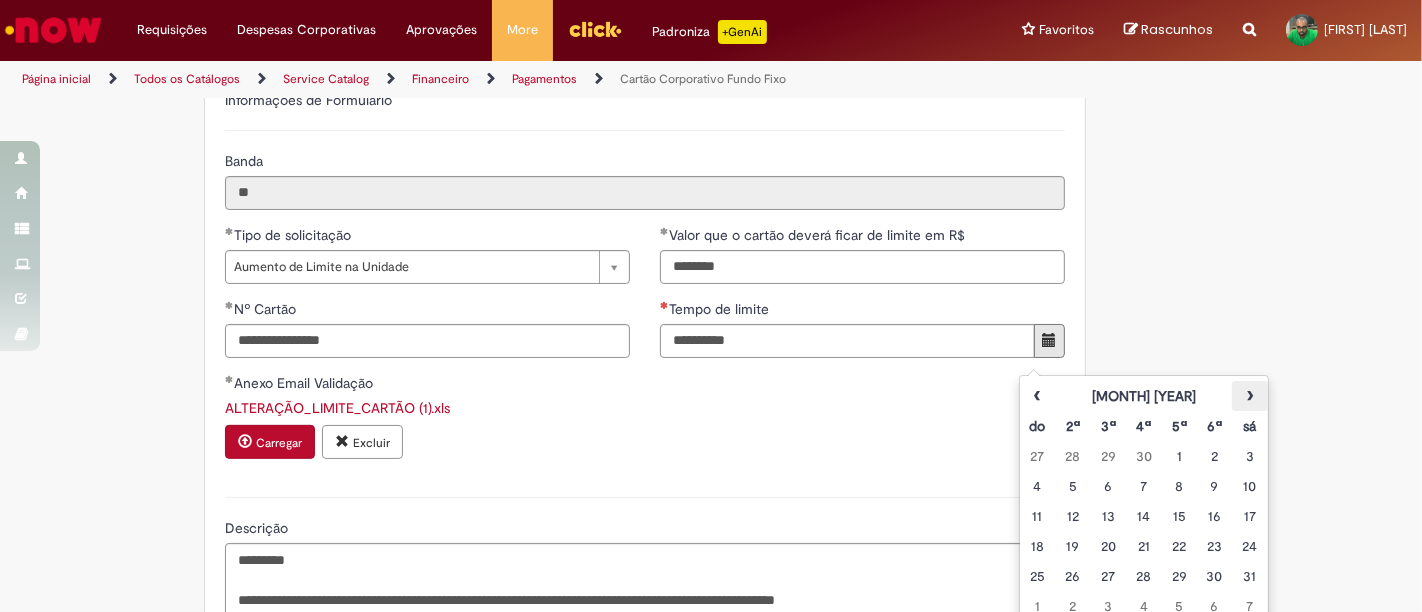 click on "›" at bounding box center (1249, 396) 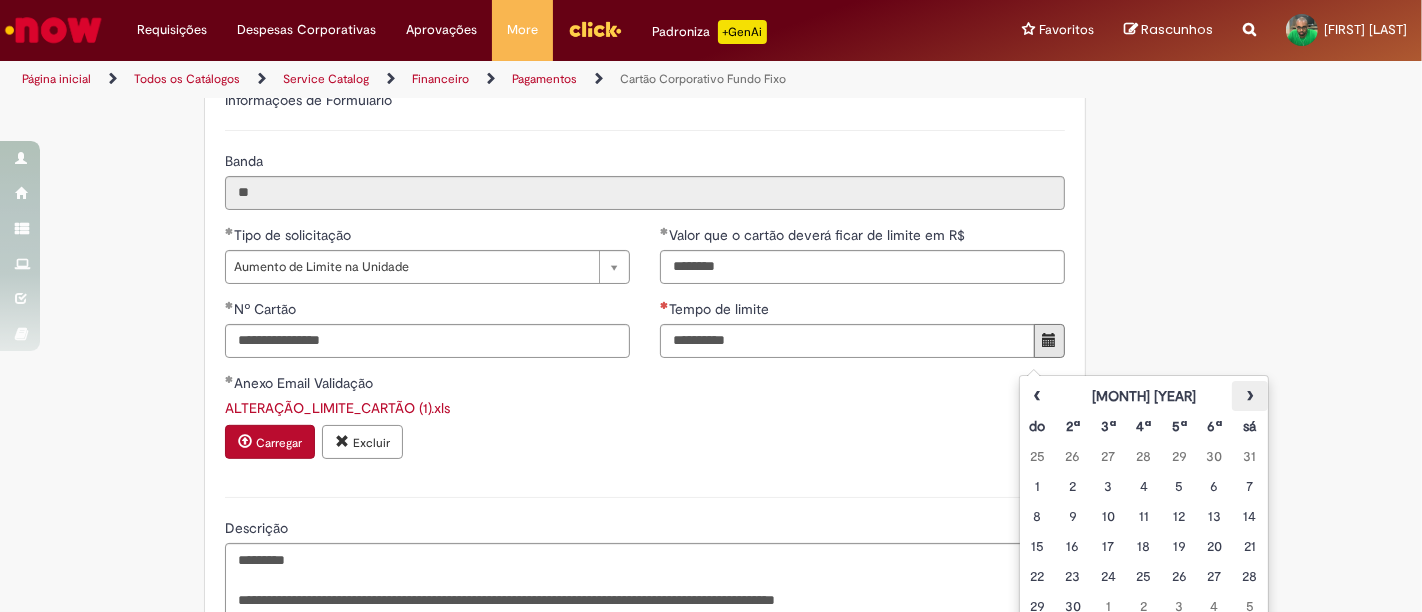 click on "›" at bounding box center (1249, 396) 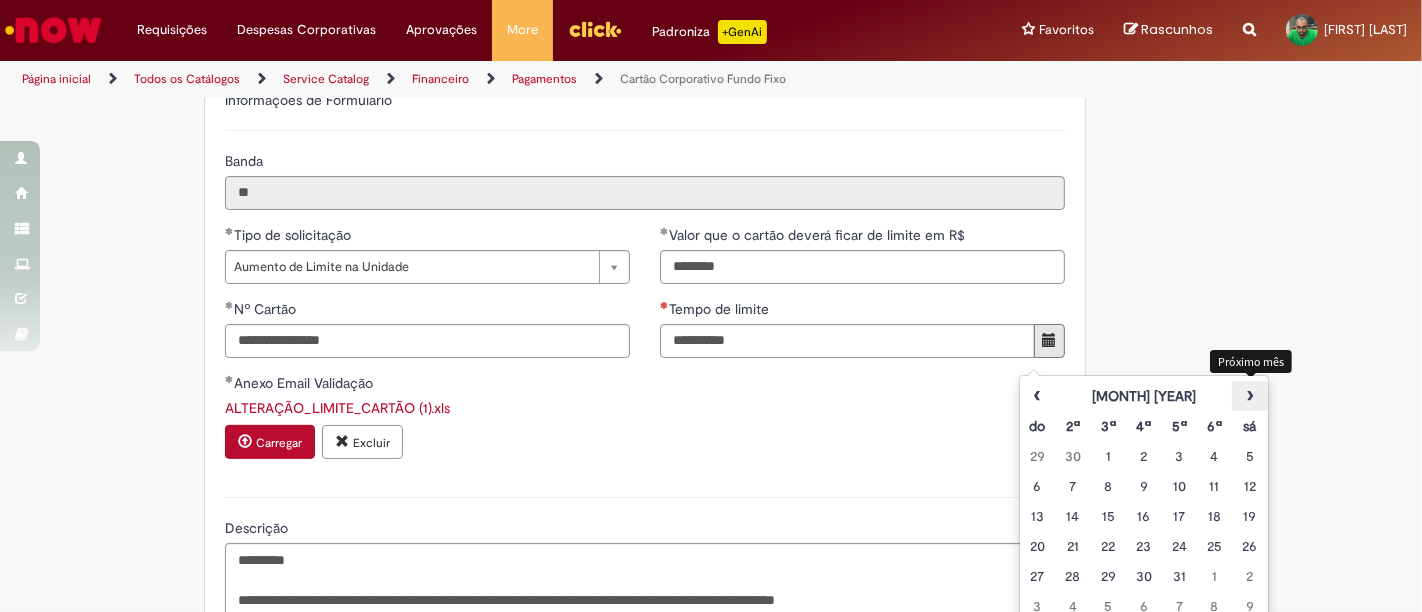 click on "›" at bounding box center (1249, 396) 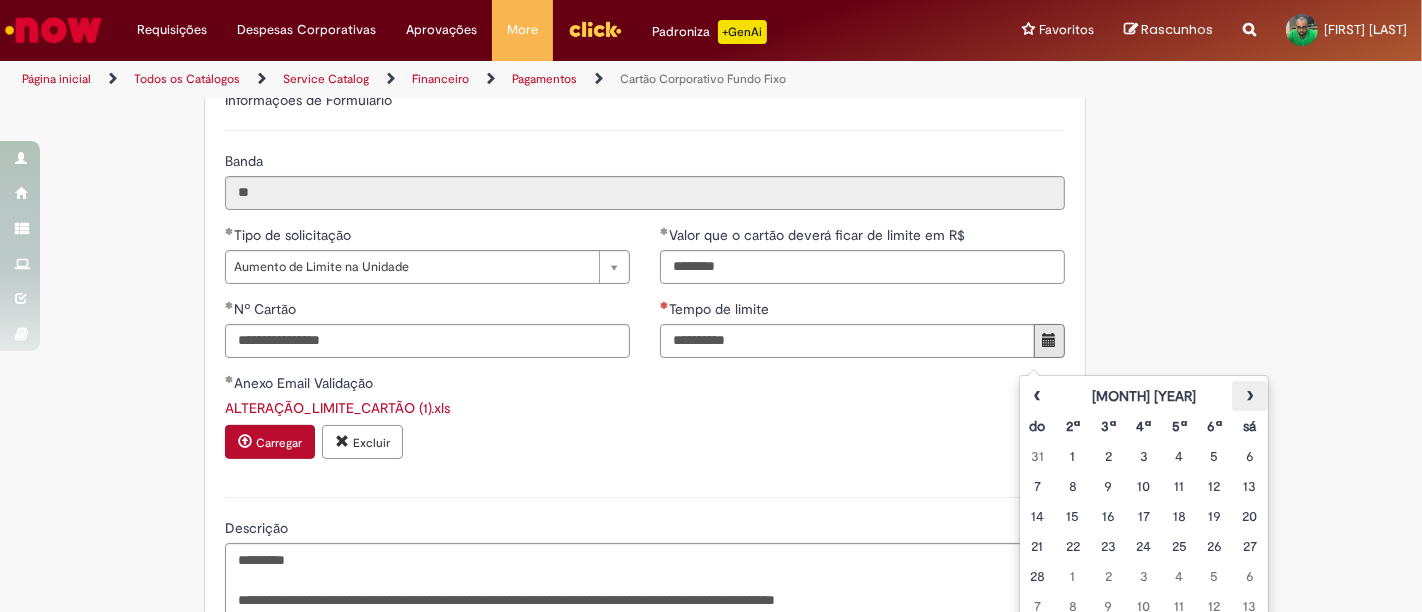 click on "›" at bounding box center [1249, 396] 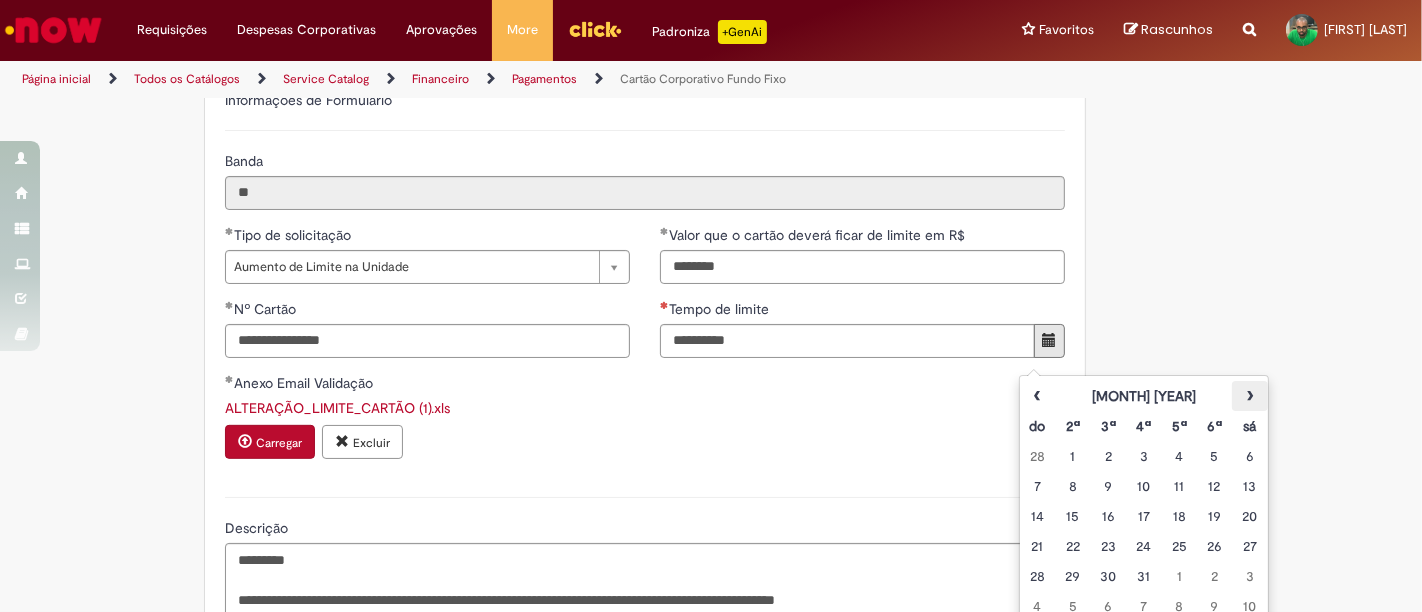 click on "›" at bounding box center (1249, 396) 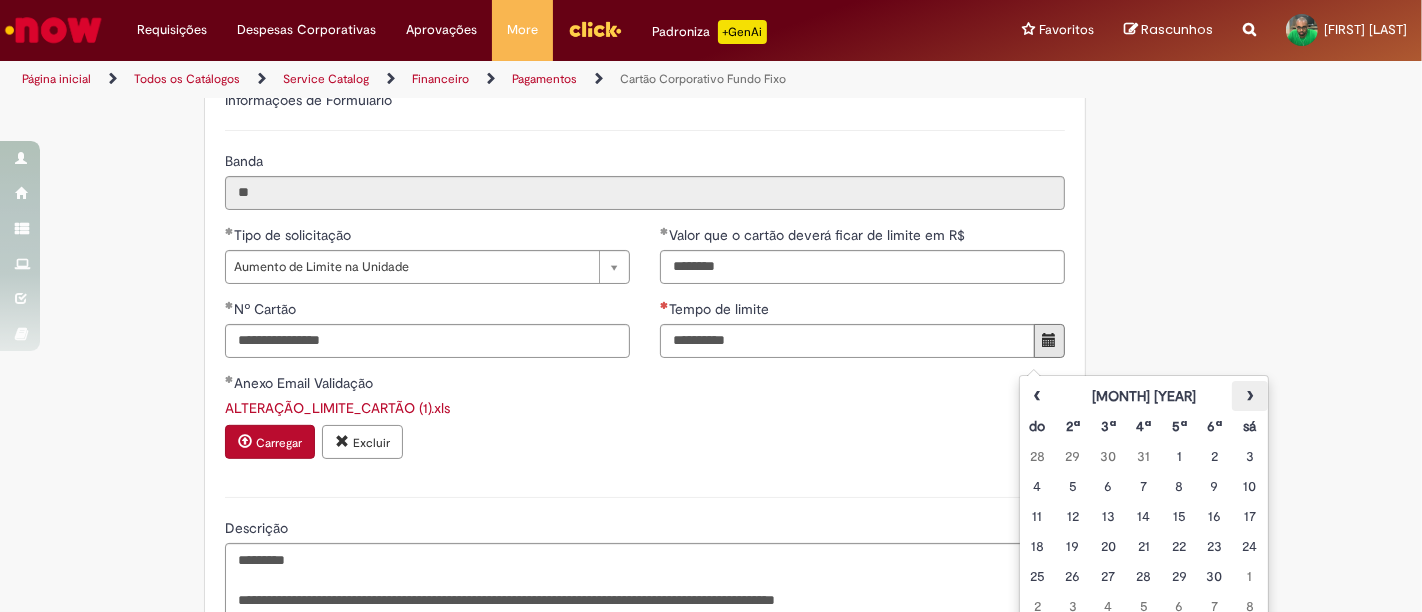 click on "›" at bounding box center (1249, 396) 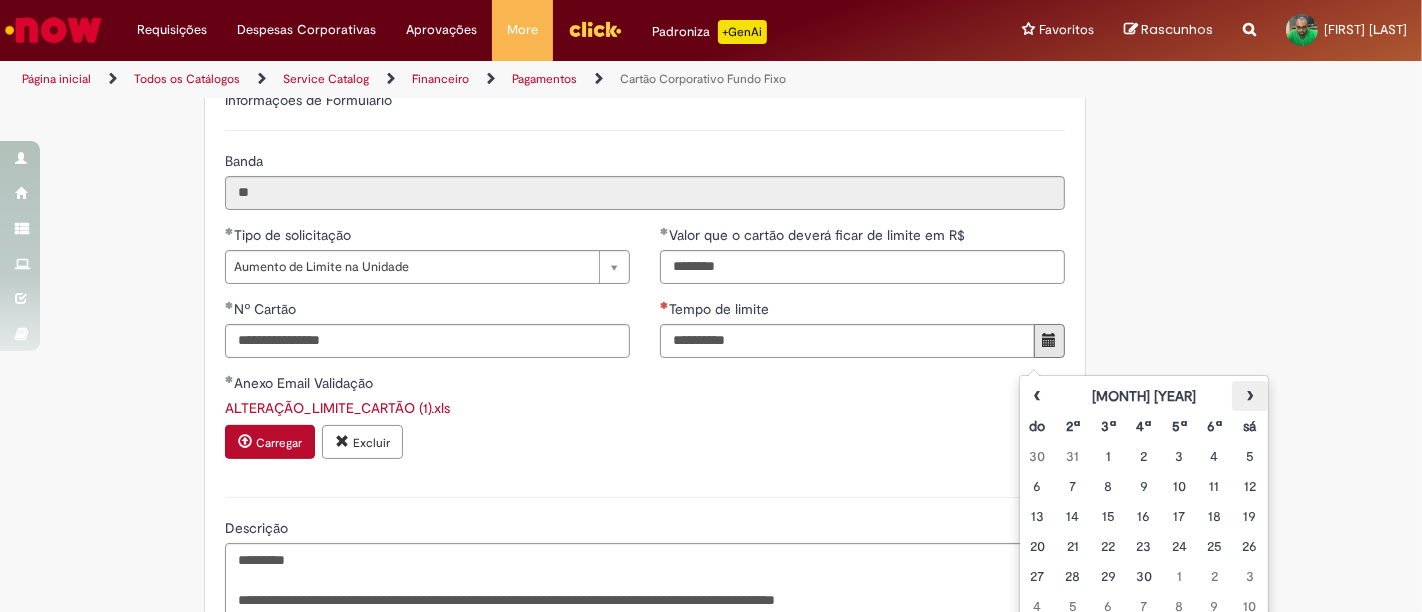click on "›" at bounding box center (1249, 396) 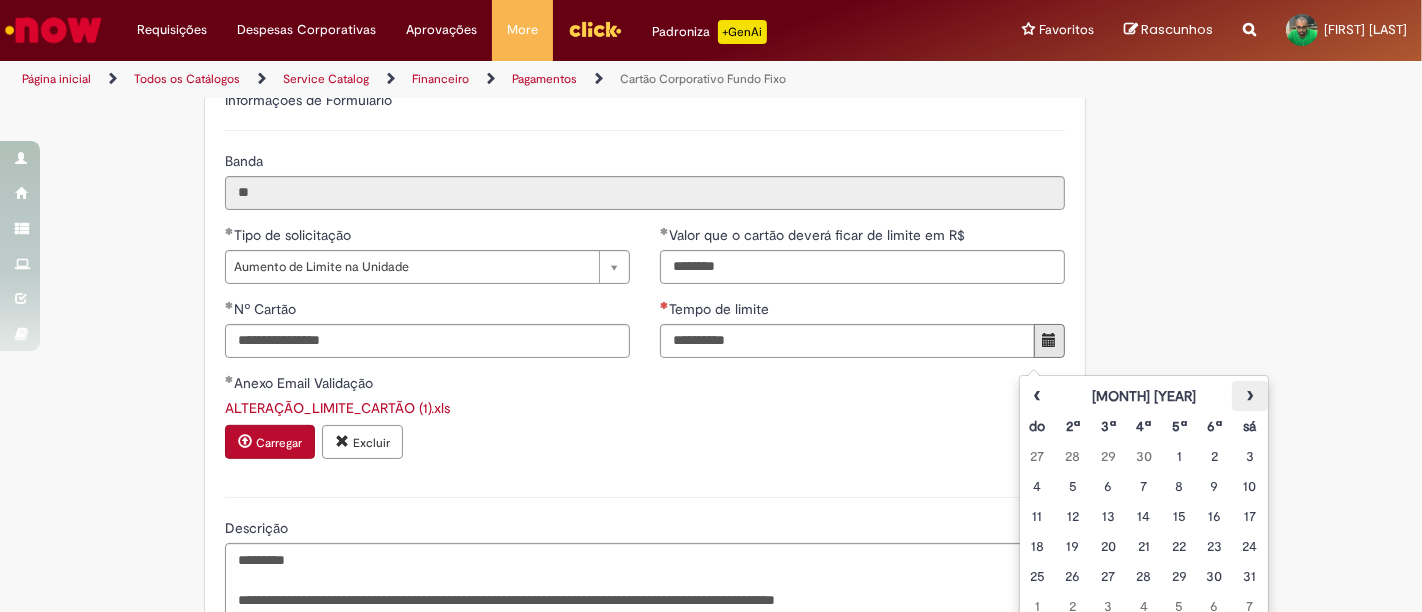 click on "›" at bounding box center (1249, 396) 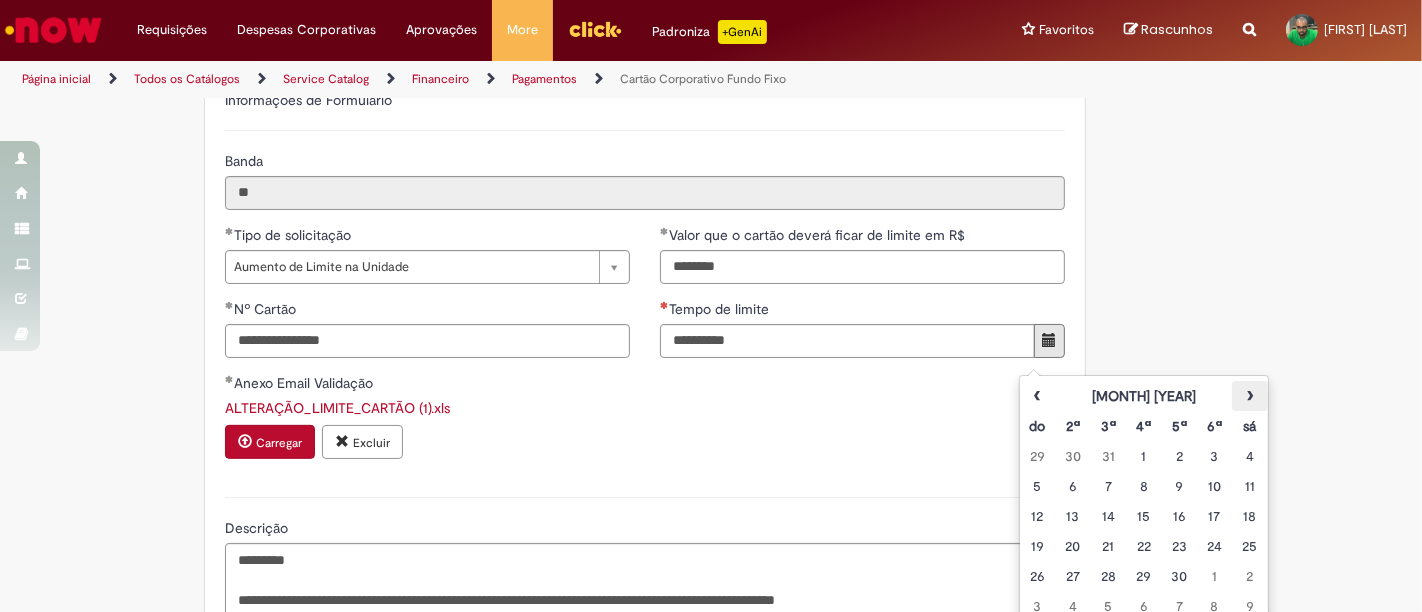 click on "›" at bounding box center [1249, 396] 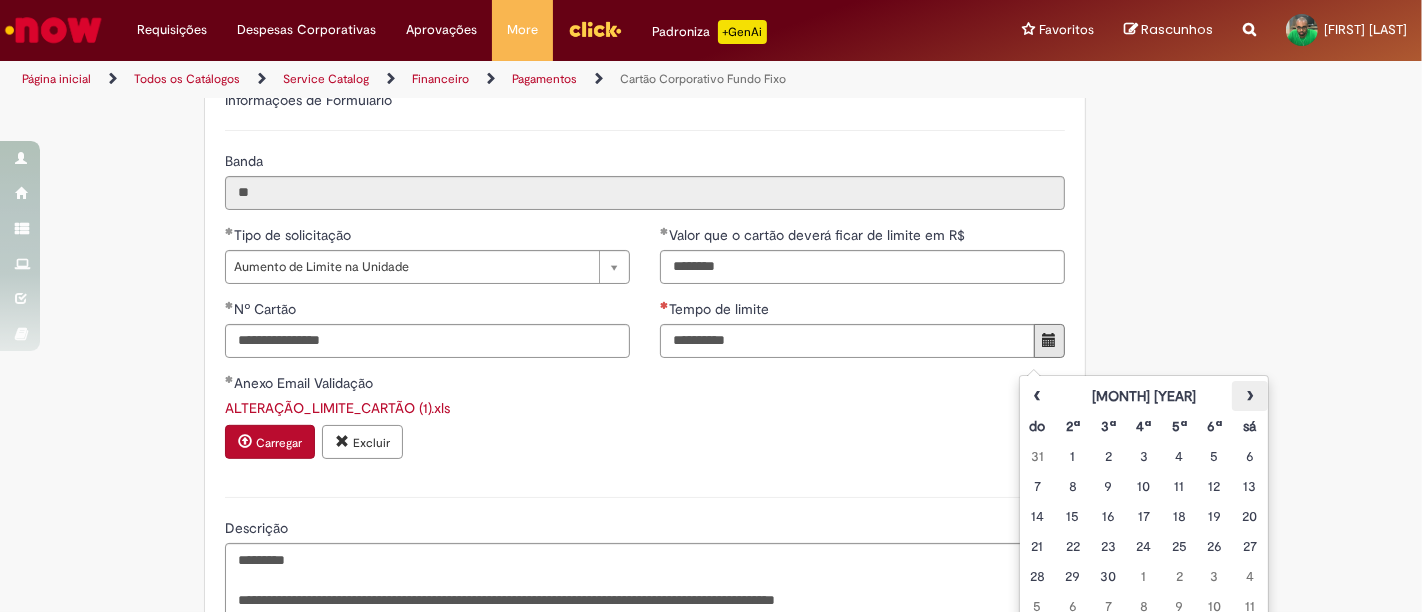 click on "›" at bounding box center [1249, 396] 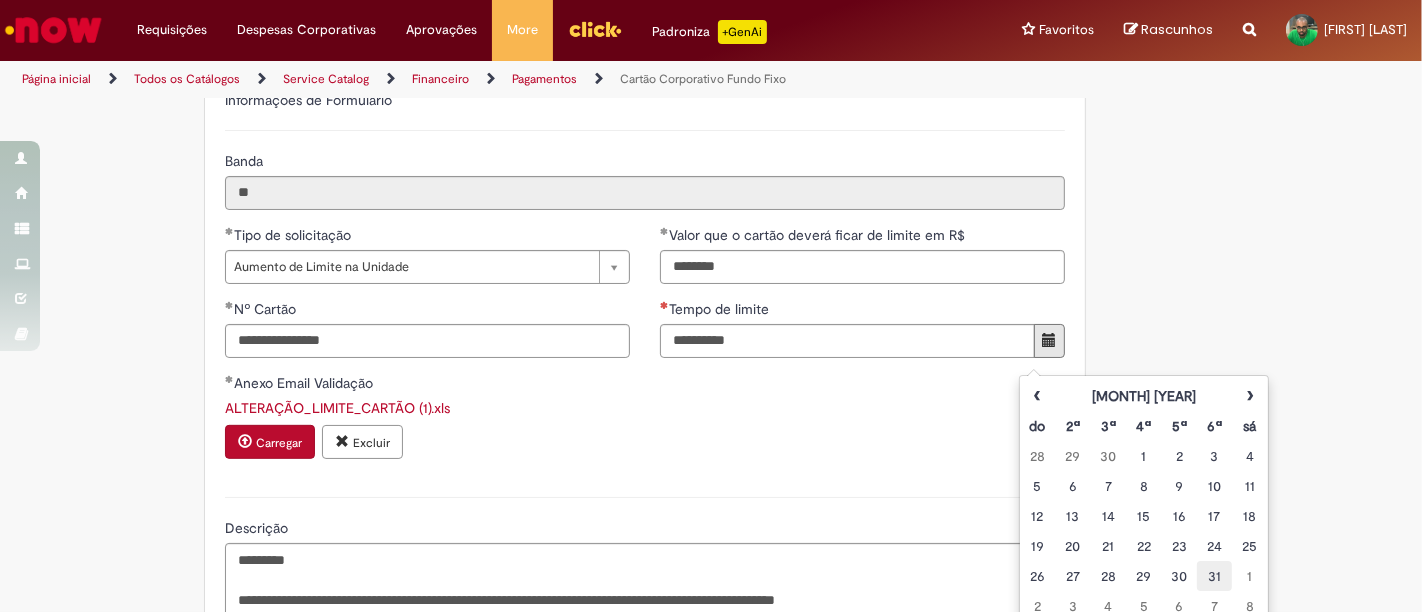 click on "31" at bounding box center (1214, 576) 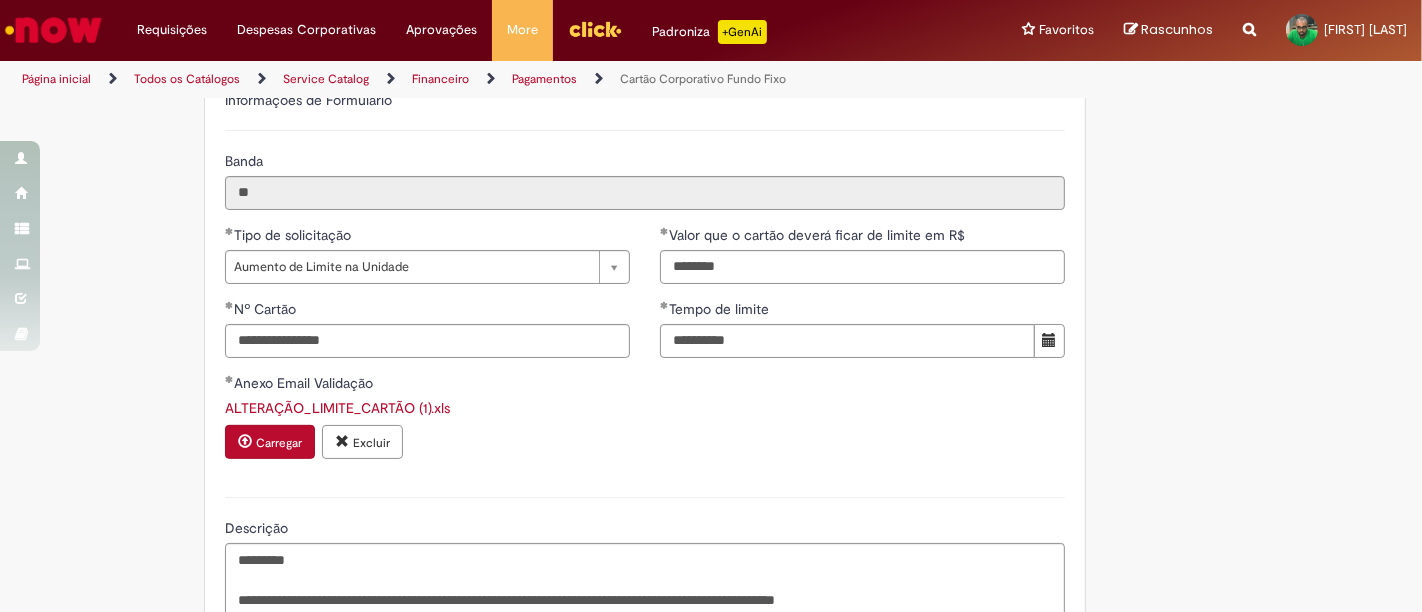 click on "Adicionar a Favoritos
Cartão Corporativo Fundo Fixo
Esta oferta é destinada para: Cancelamento de cartão, Solicitação de cartão, Bloqueio/Desbloqueio de cartão, Rateio de limite na unidade, Aumento de limite na unidade e Solicitação de senha via SMS.
Atenção!
Concessão de Cartão Corporativo Fundo Fixo: Todo funcionário próprio da Cia que seja banda VII ou menor, sendo permitido apenas um cartão atrelado ao nome do funcionário, mesmo que o funcionário atenda mais de uma unidade.
Para os casos de Novos Cartões é de suma importância o preenchimento da planilha padrão do banco com os seus dados pessoais assim como o preenchimento do Termo.
É necessário também estar de acordo com a Lei Geral de Proteção de Dados (LGPD):
https://www.ambev.com.br/politica-de-privacidade/#protecao-de-dados
Country Code **" at bounding box center [711, 244] 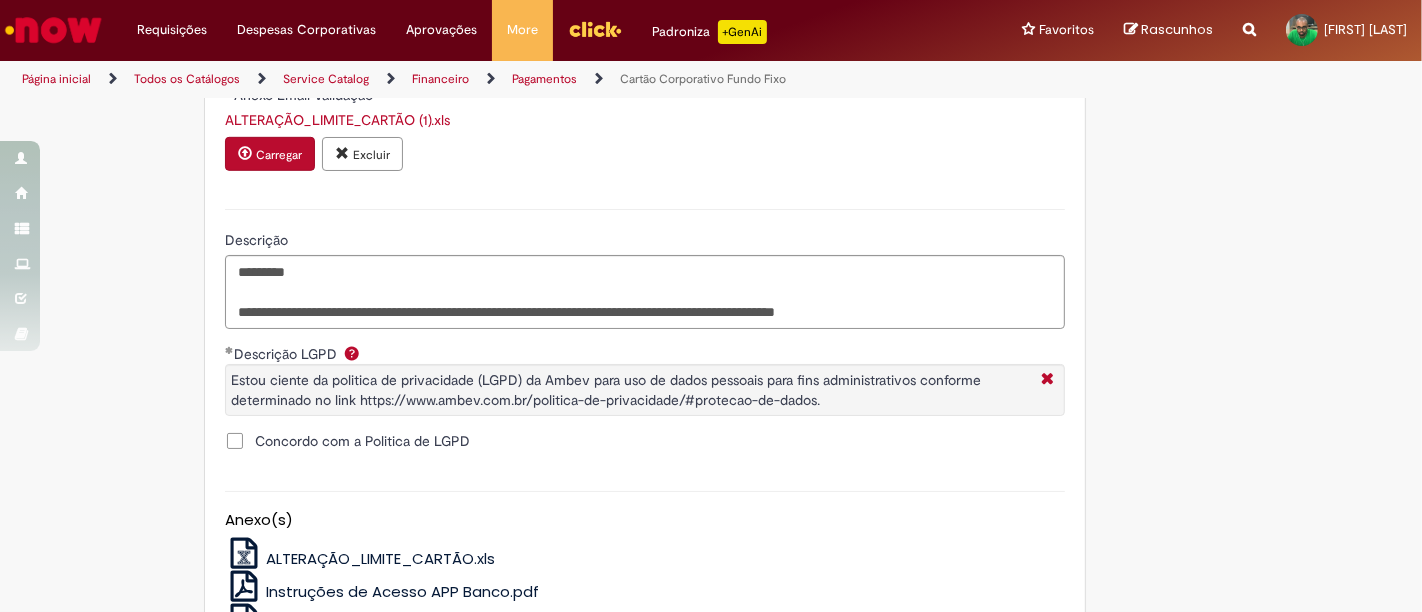 scroll, scrollTop: 1299, scrollLeft: 0, axis: vertical 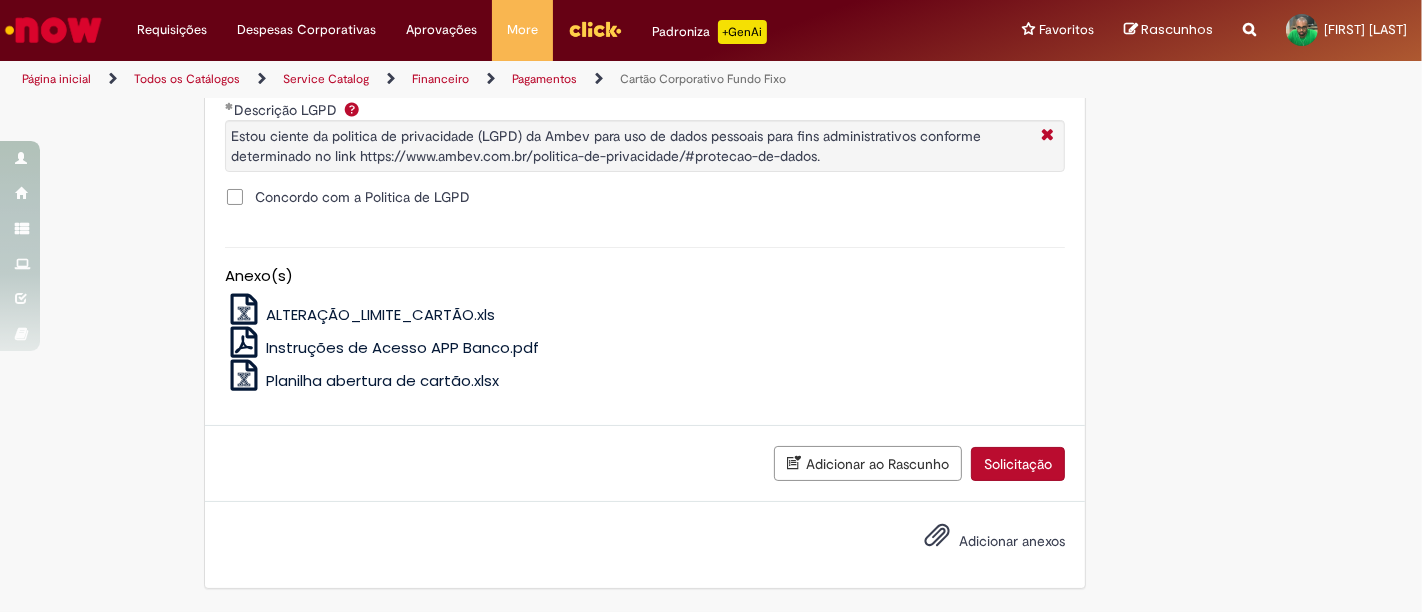 click on "Solicitação" at bounding box center [1018, 464] 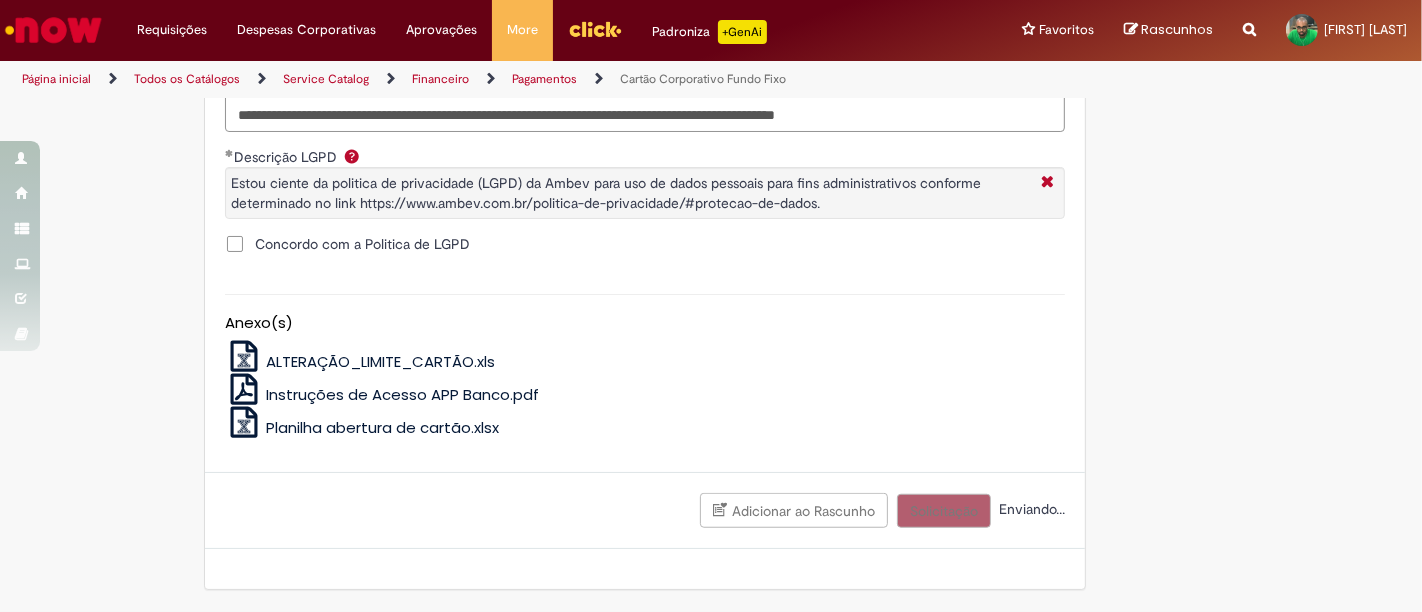 scroll, scrollTop: 1253, scrollLeft: 0, axis: vertical 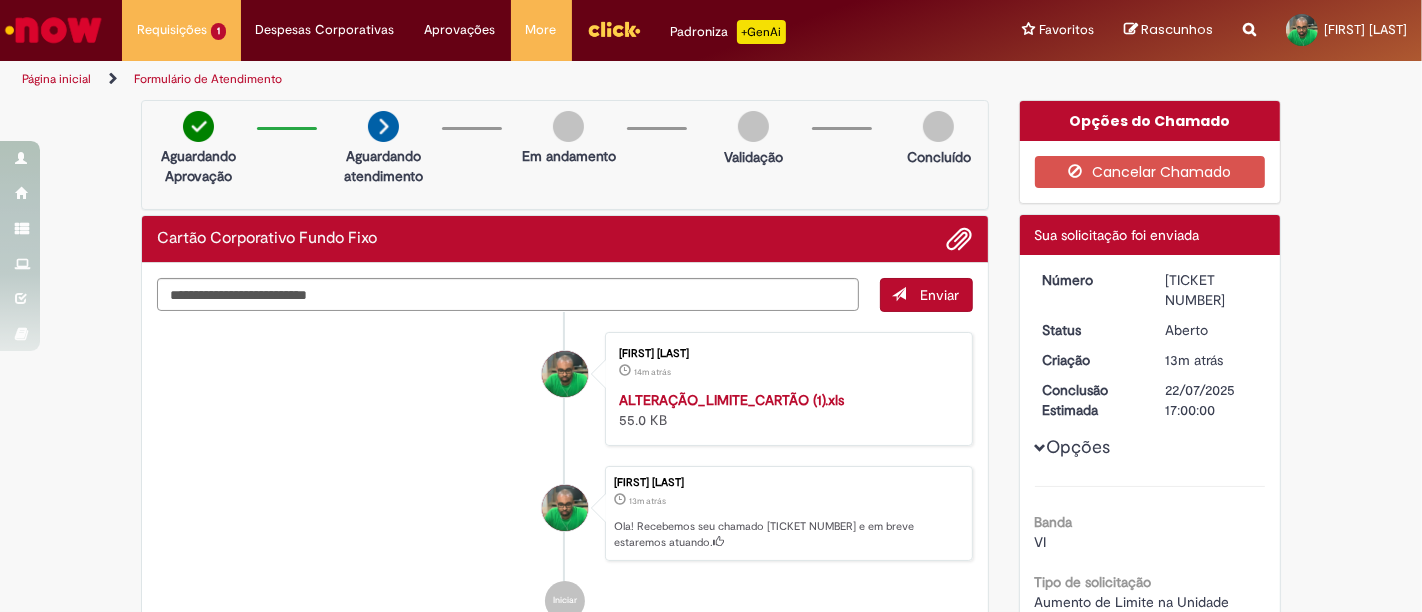 click at bounding box center (53, 30) 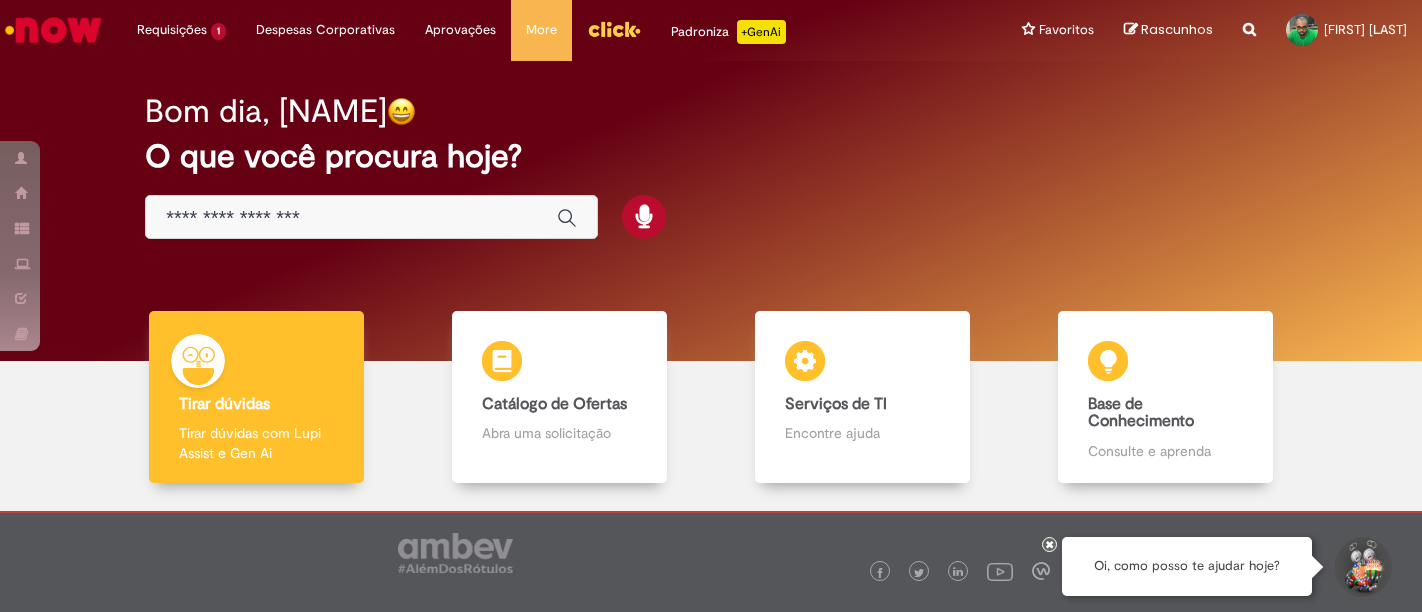 scroll, scrollTop: 0, scrollLeft: 0, axis: both 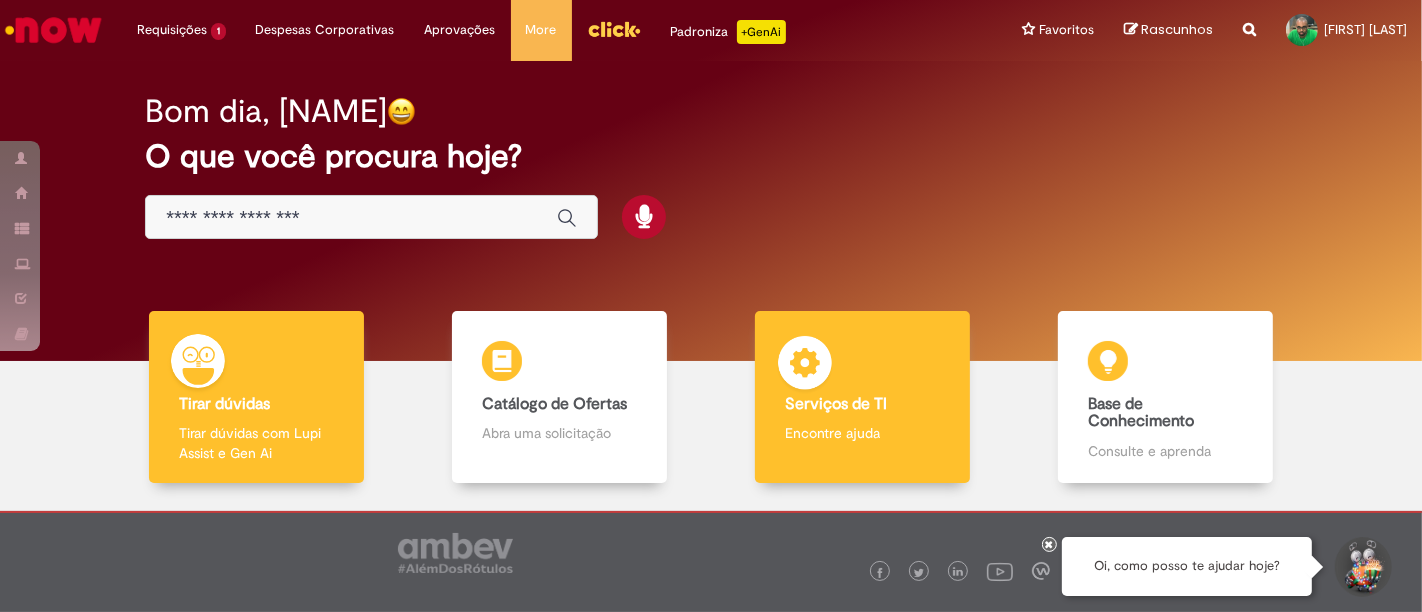 click on "Serviços de TI" at bounding box center (836, 404) 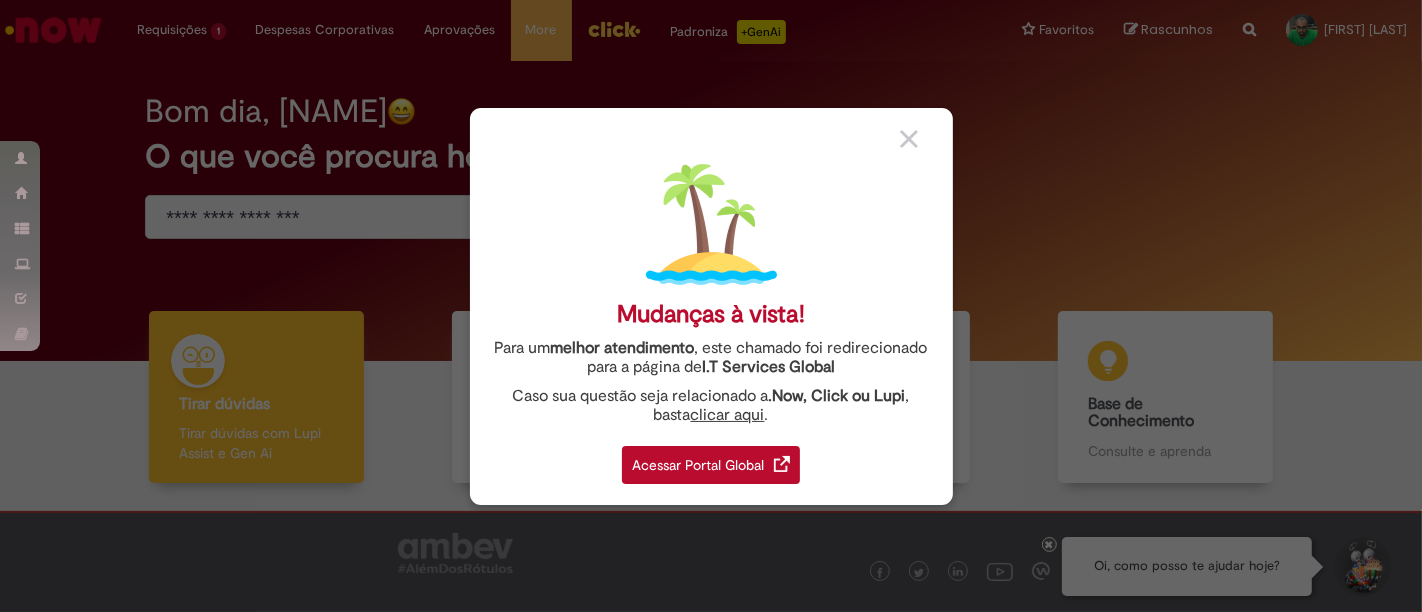 click on "Acessar Portal Global" at bounding box center [711, 465] 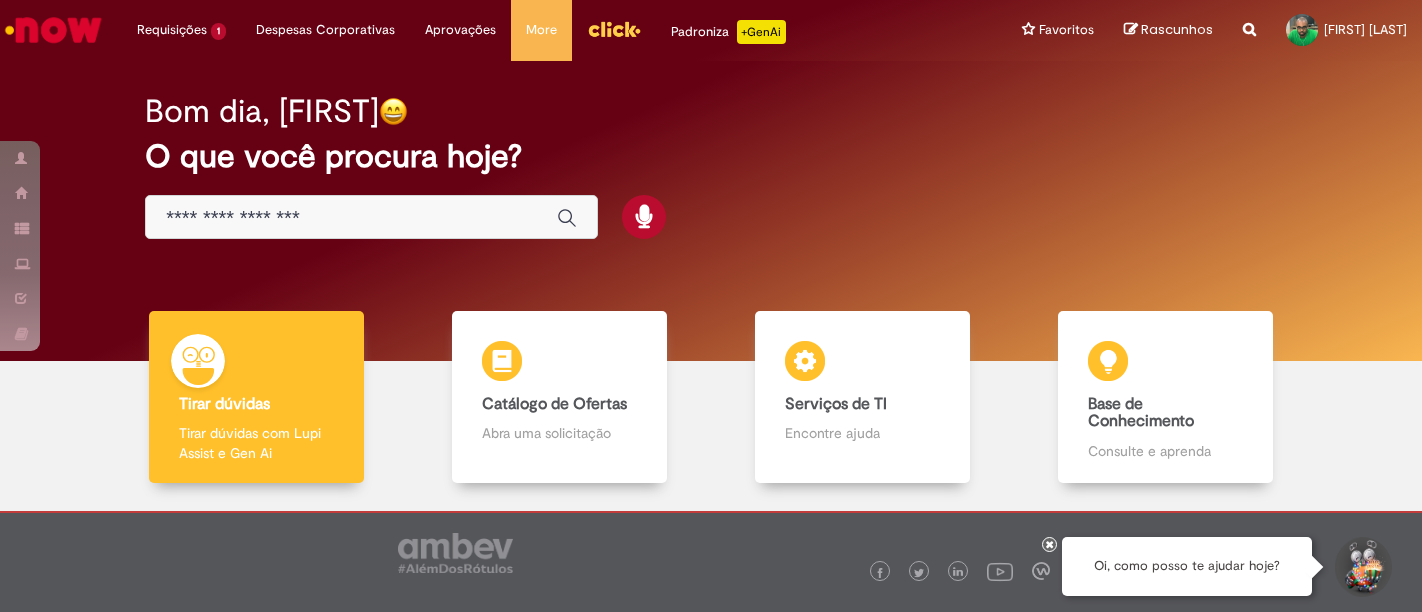 scroll, scrollTop: 0, scrollLeft: 0, axis: both 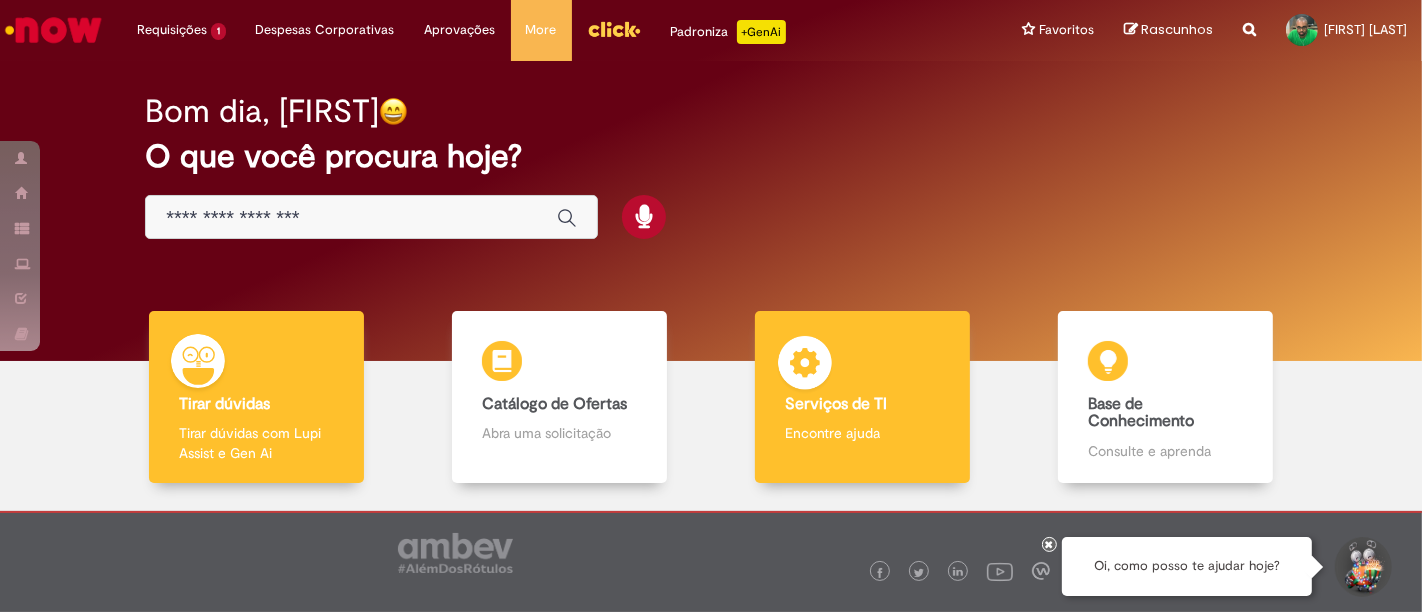 click on "Serviços de TI
Serviços de TI
Encontre ajuda" at bounding box center [862, 397] 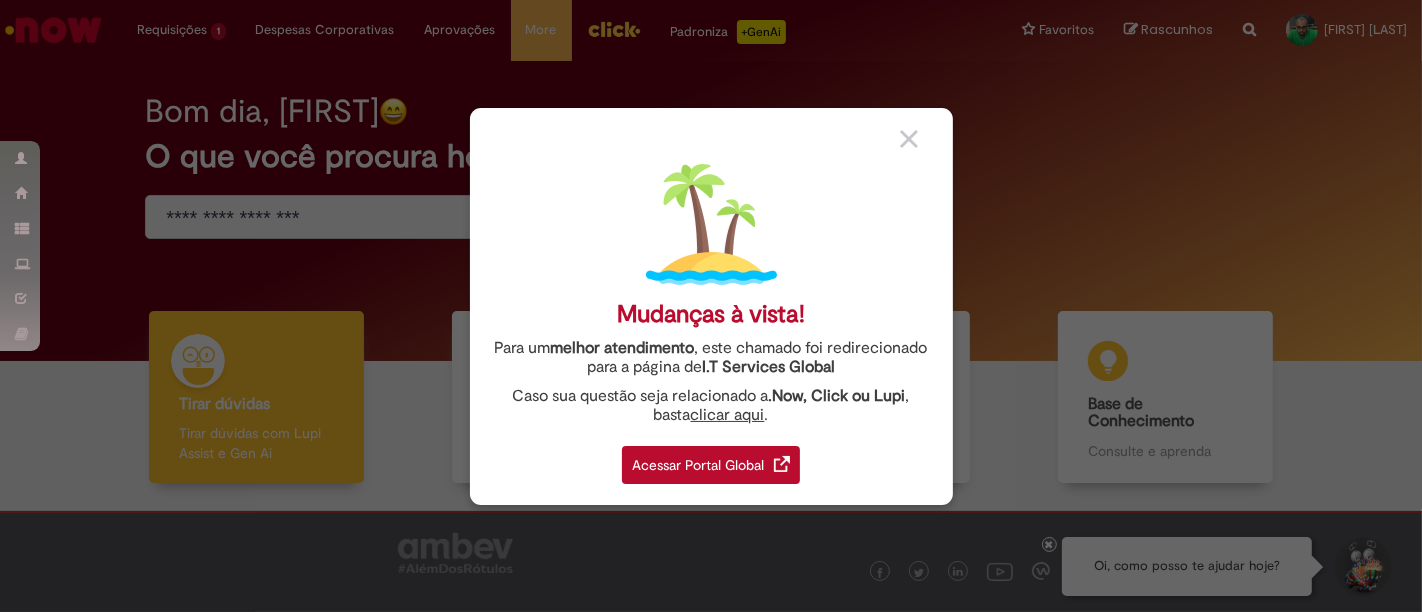 click on "Acessar Portal Global" at bounding box center (711, 465) 